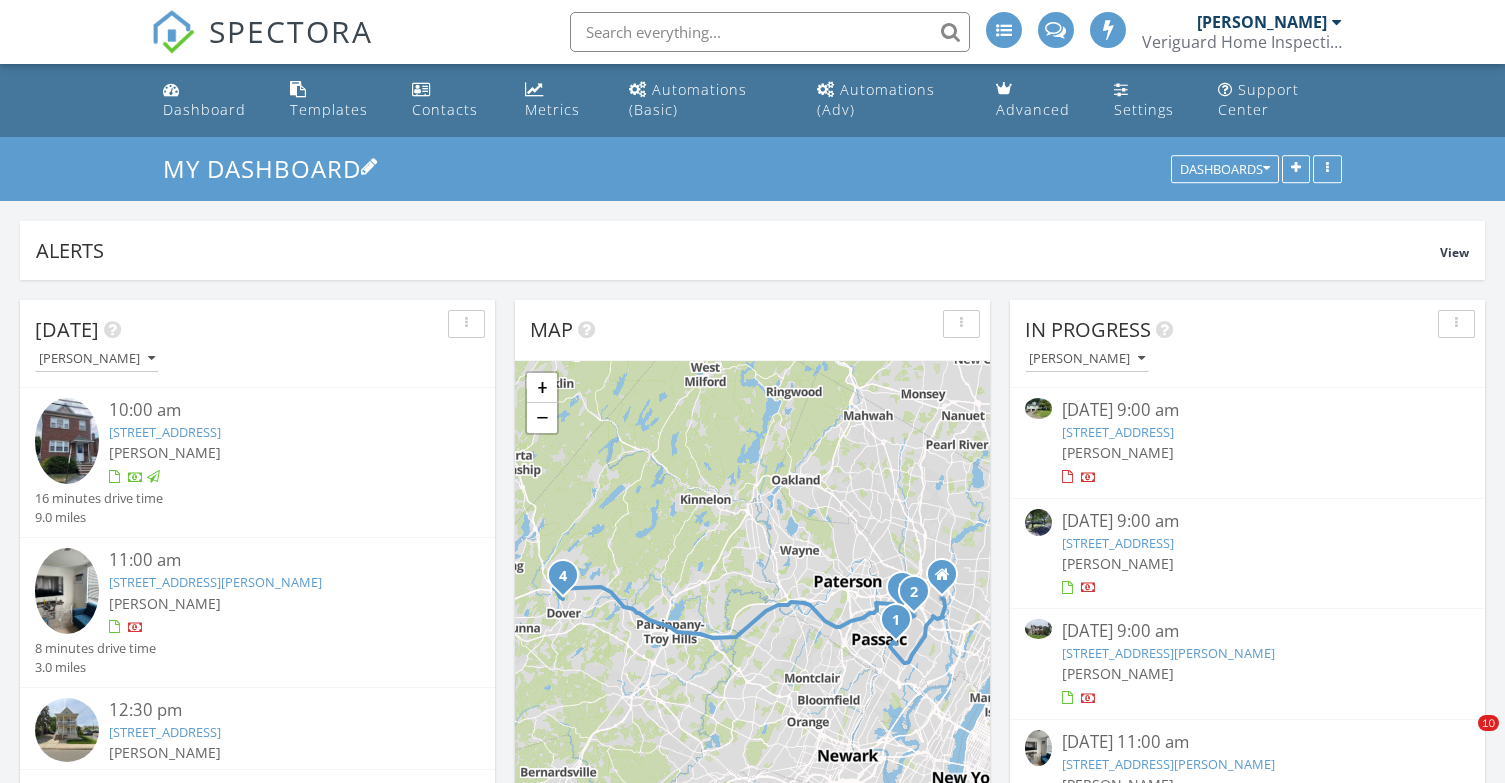 scroll, scrollTop: 0, scrollLeft: 0, axis: both 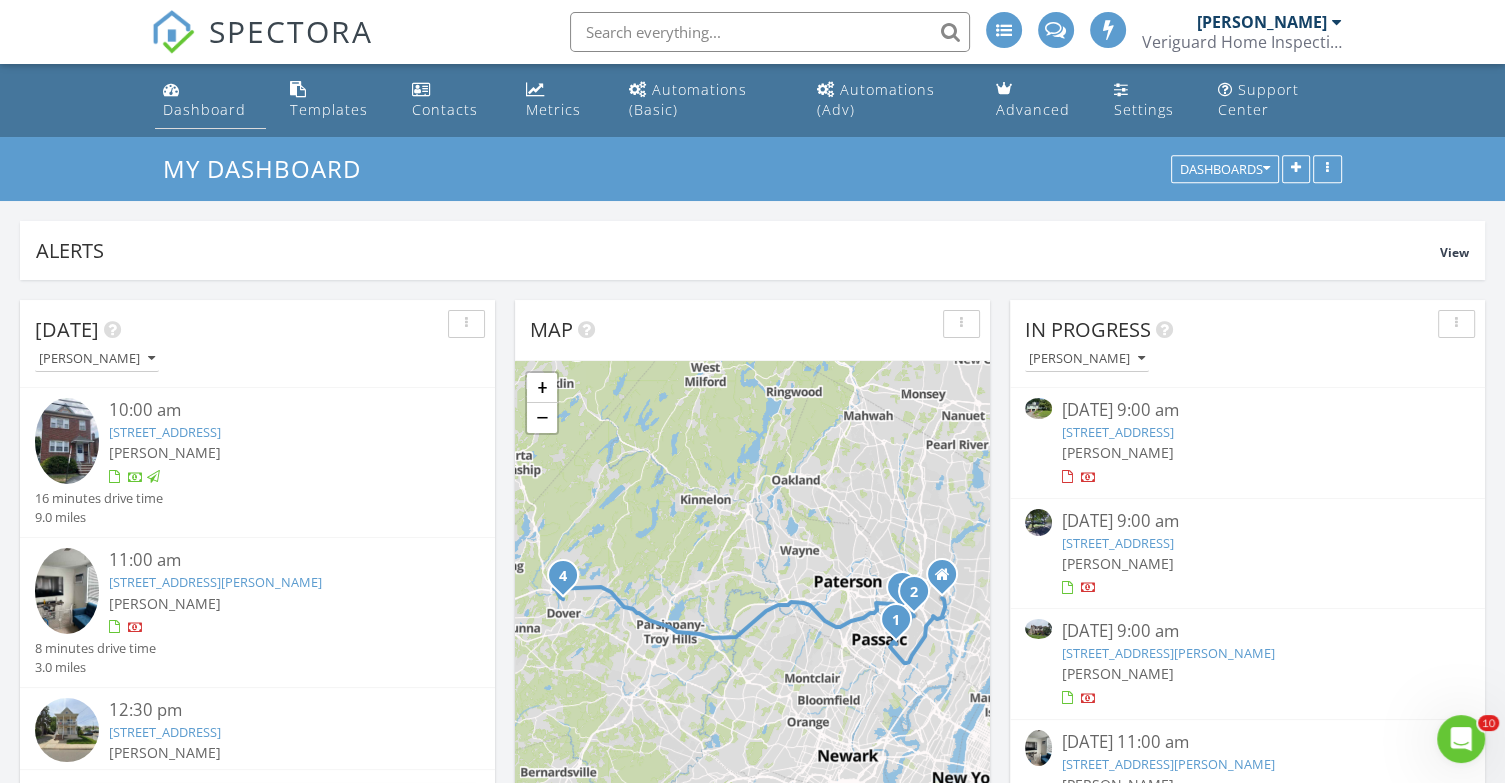 click on "Dashboard" at bounding box center [204, 109] 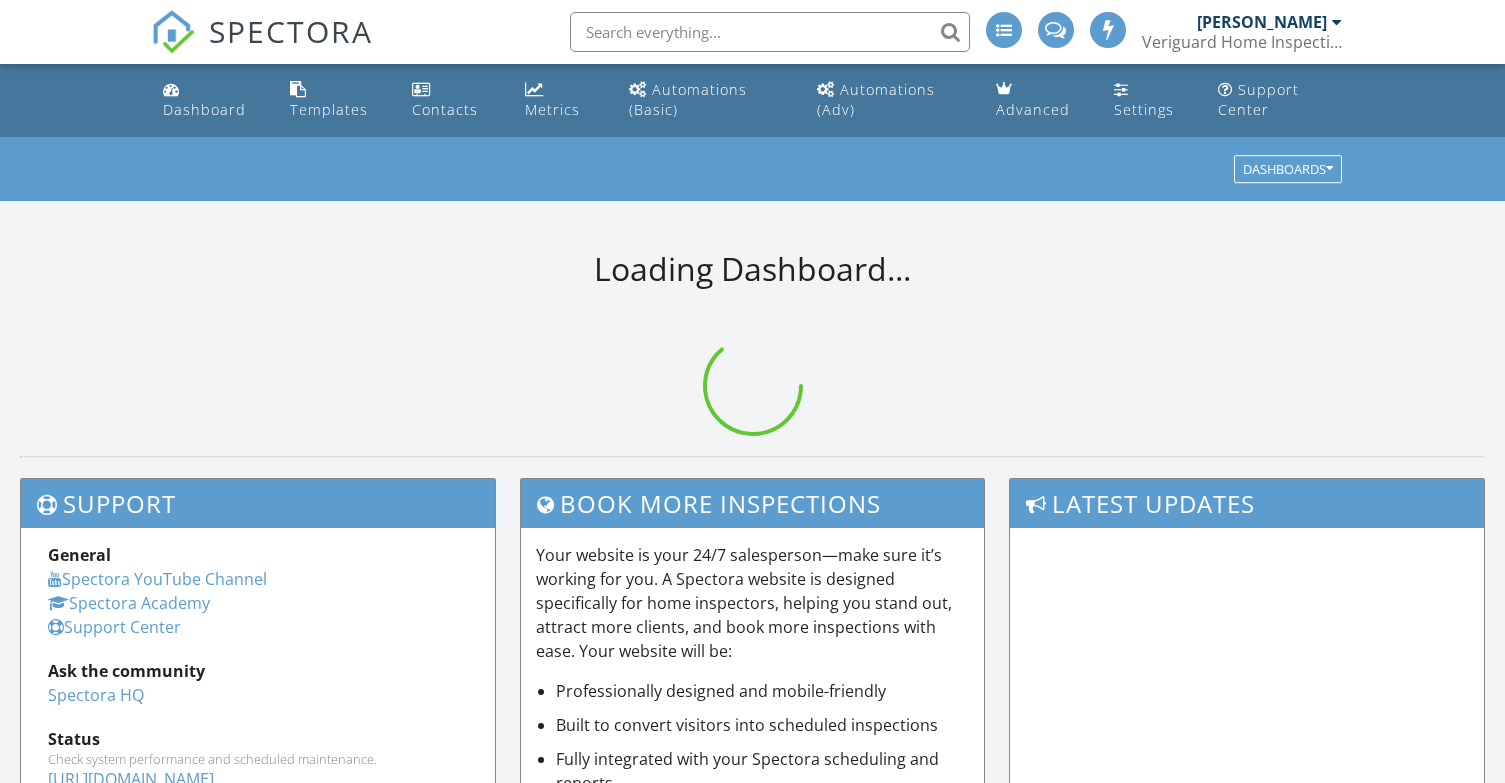scroll, scrollTop: 0, scrollLeft: 0, axis: both 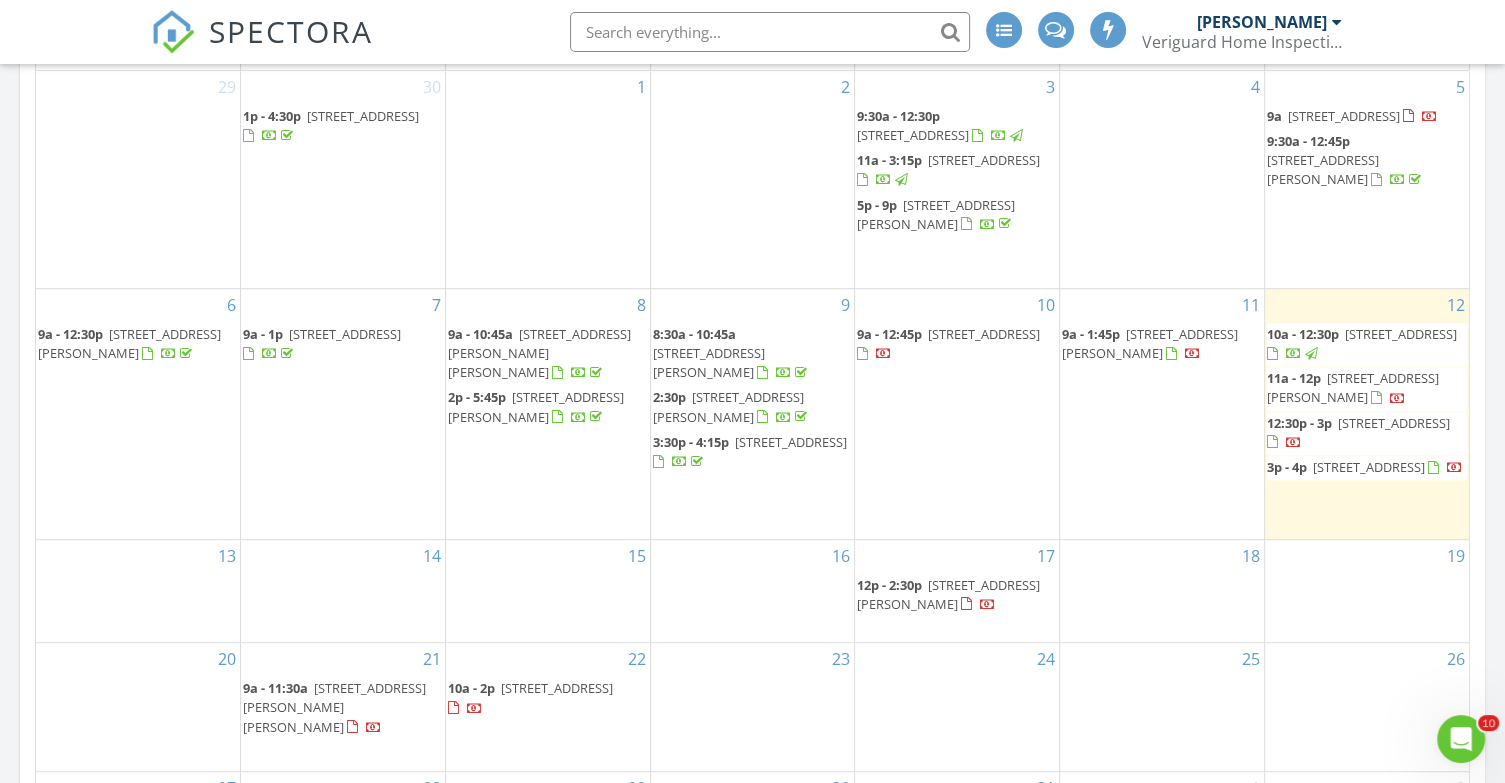 click on "66 Mitchell St, Lodi 07644" at bounding box center [1353, 387] 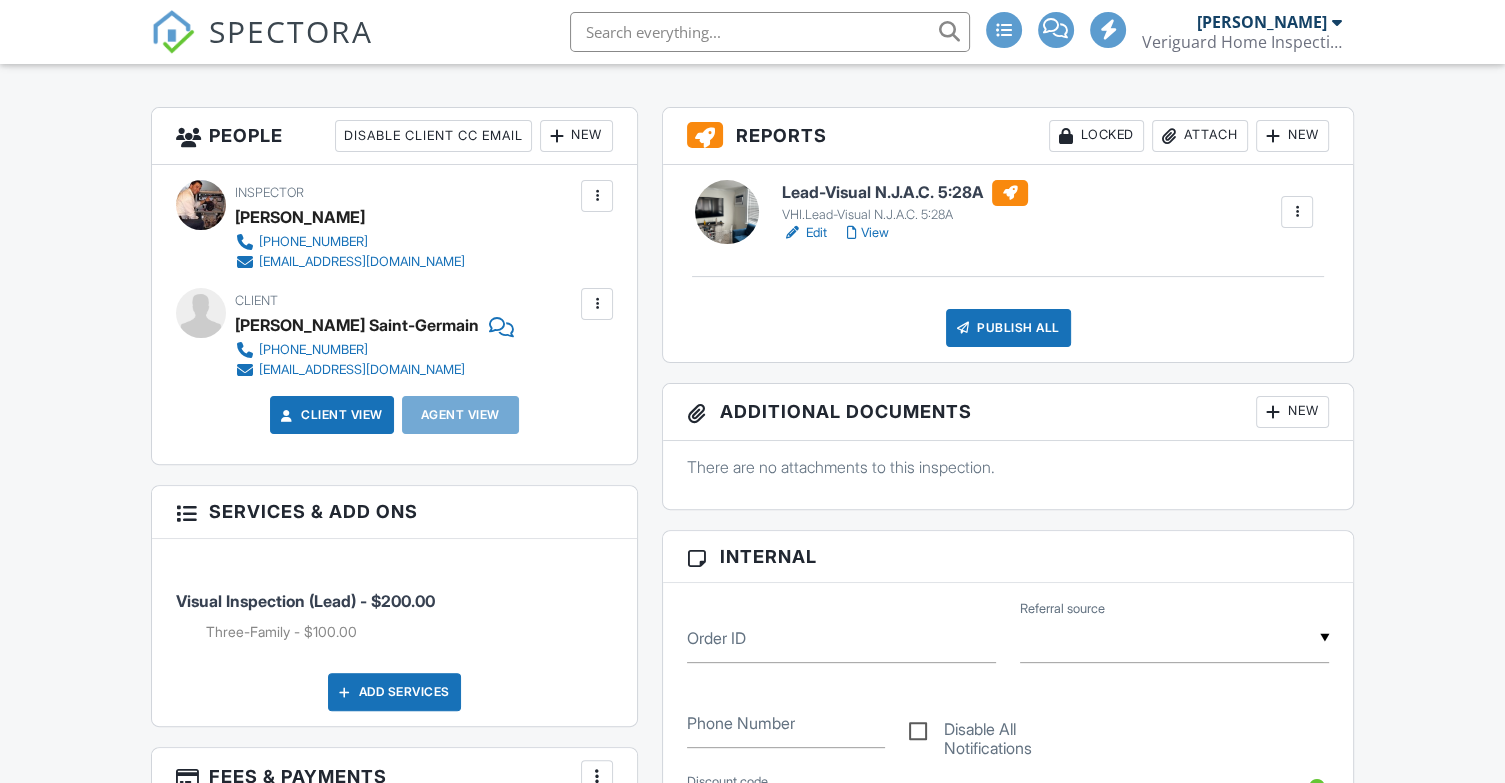 scroll, scrollTop: 0, scrollLeft: 0, axis: both 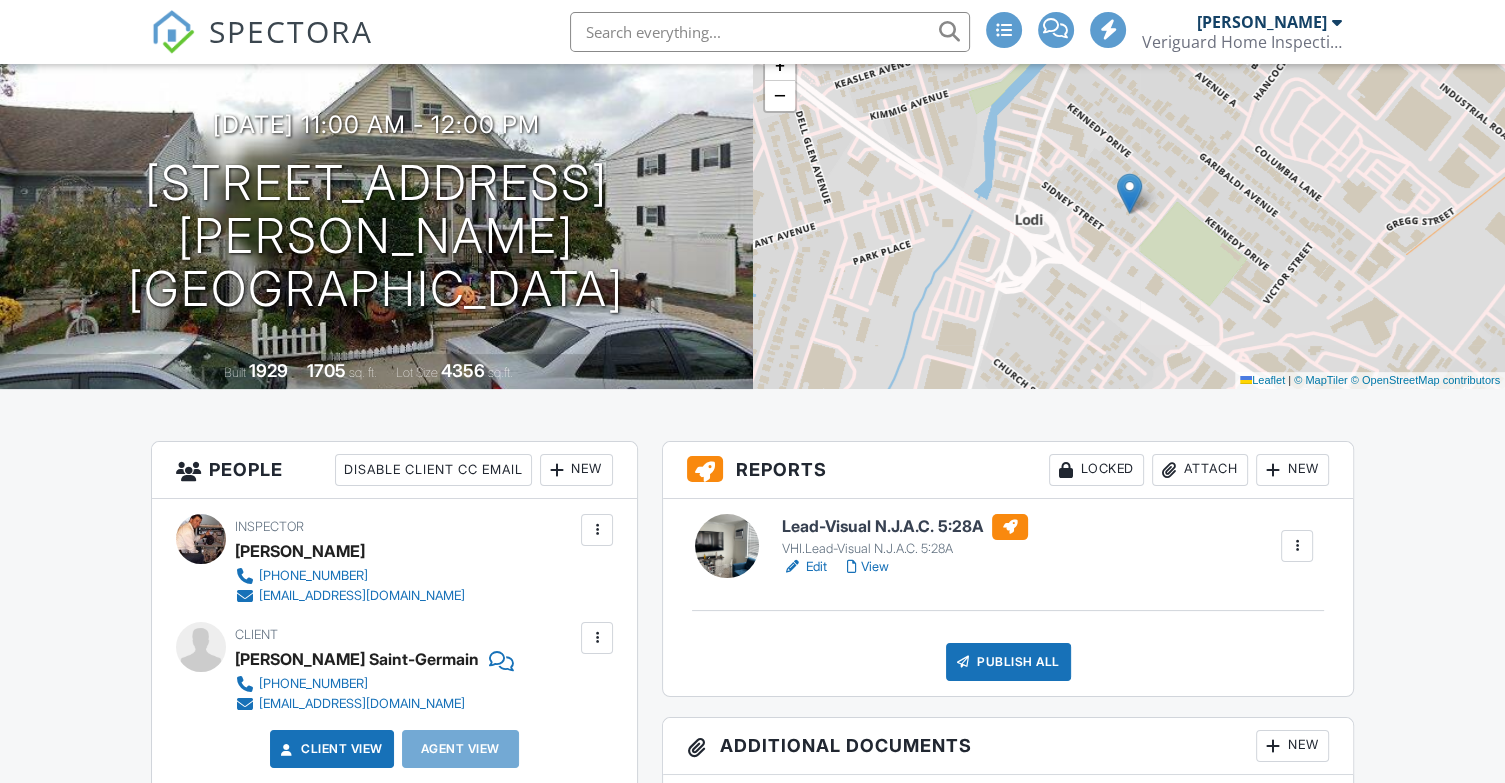 click on "View" at bounding box center (868, 567) 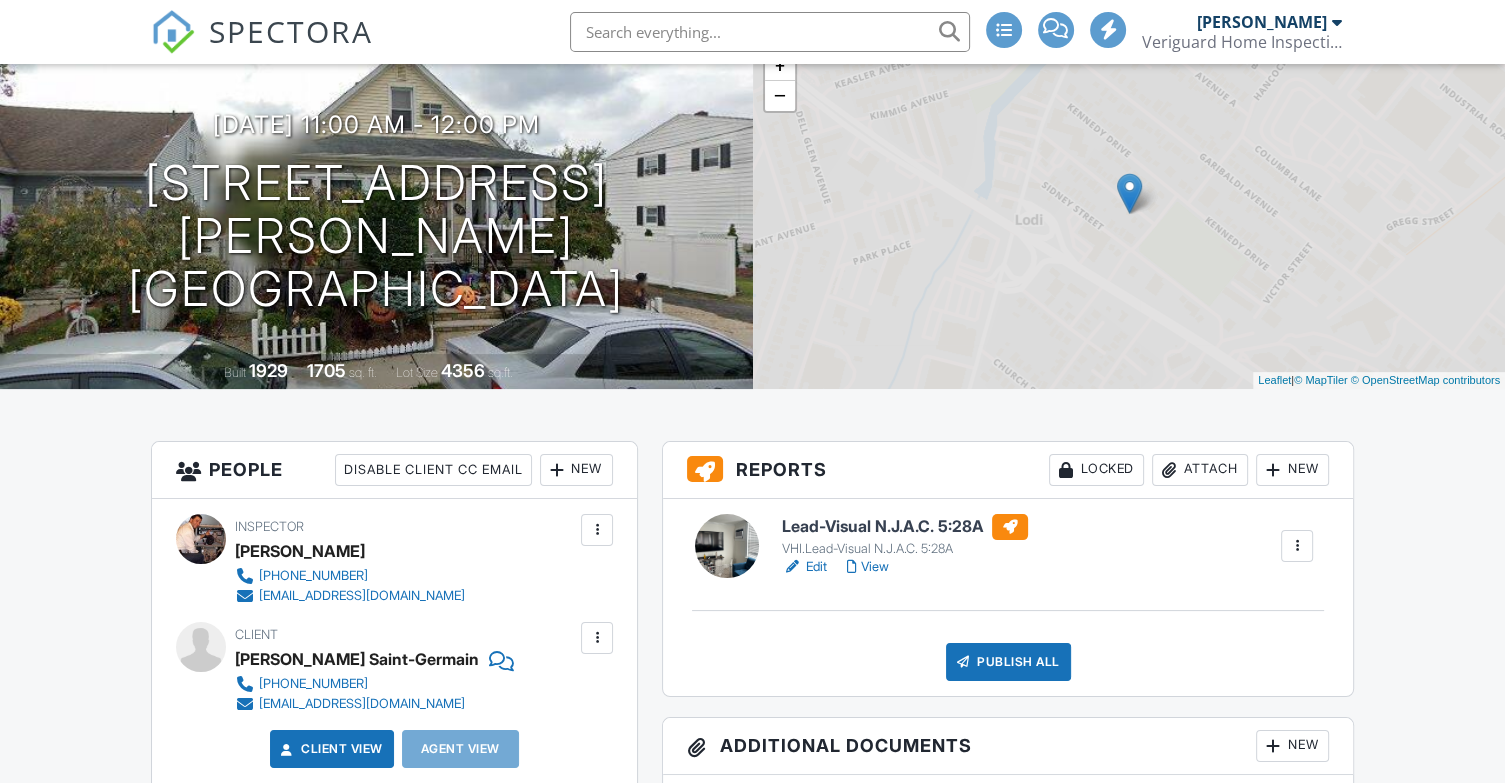 scroll, scrollTop: 166, scrollLeft: 0, axis: vertical 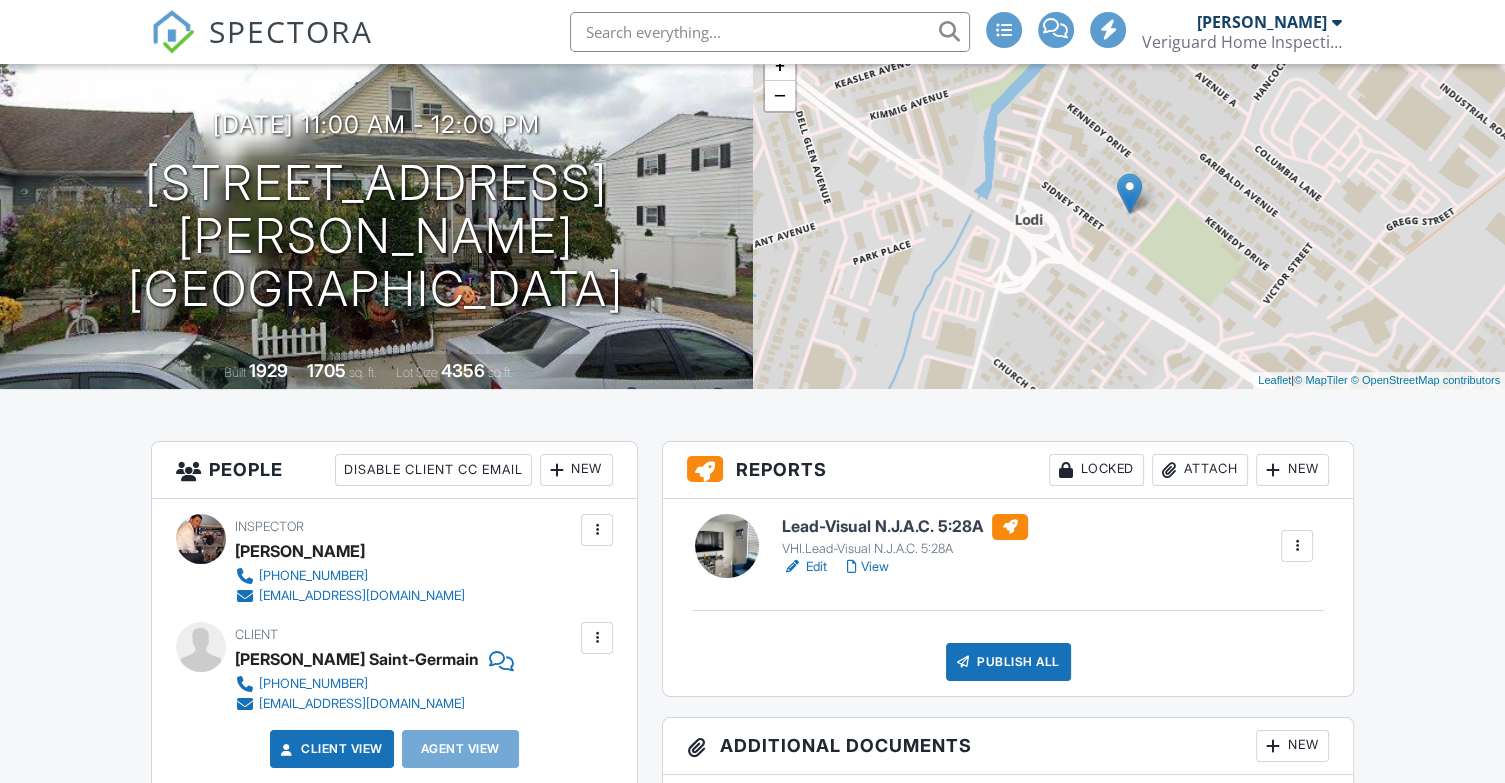click on "Attach" at bounding box center (1200, 470) 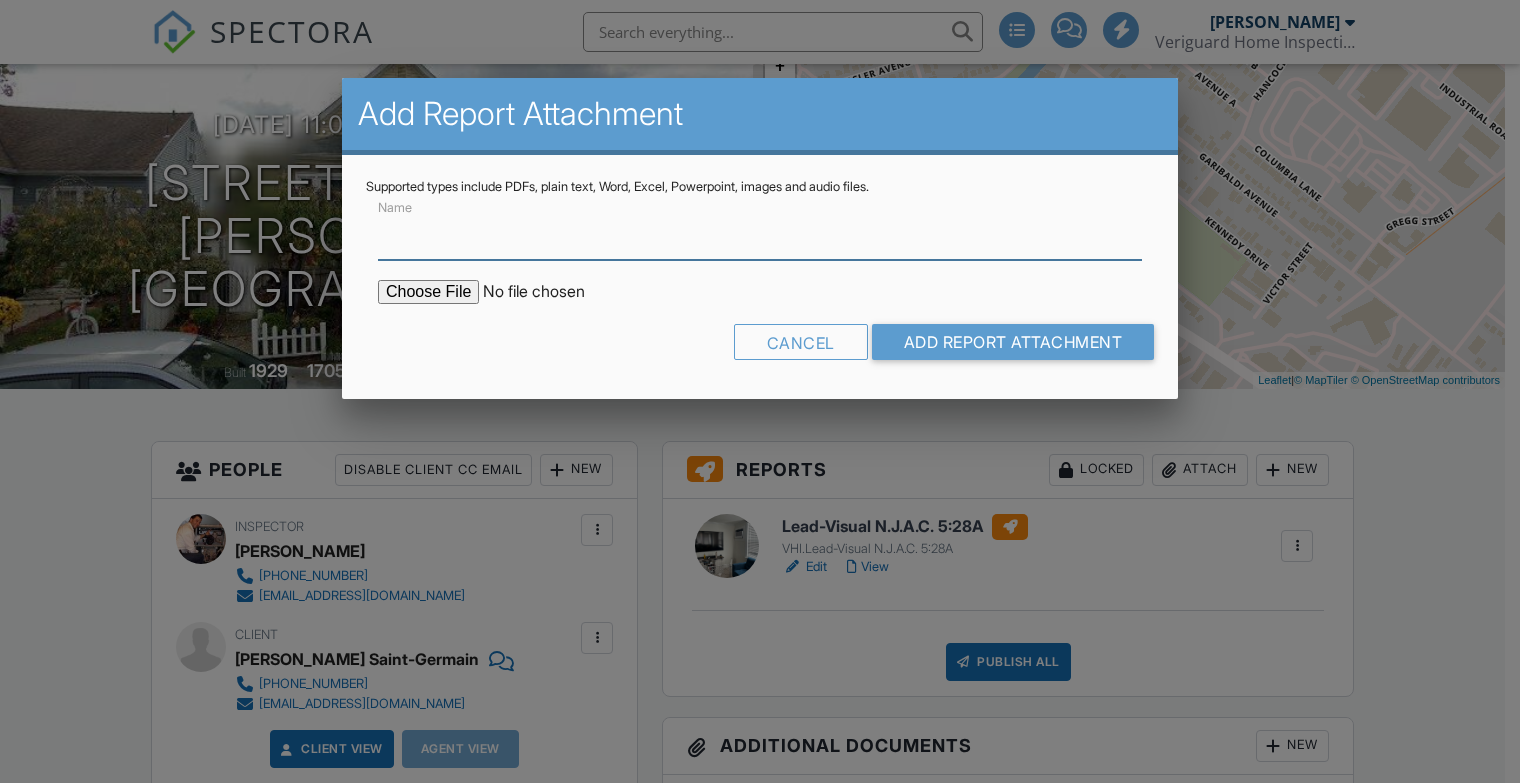 click on "Name" at bounding box center (760, 235) 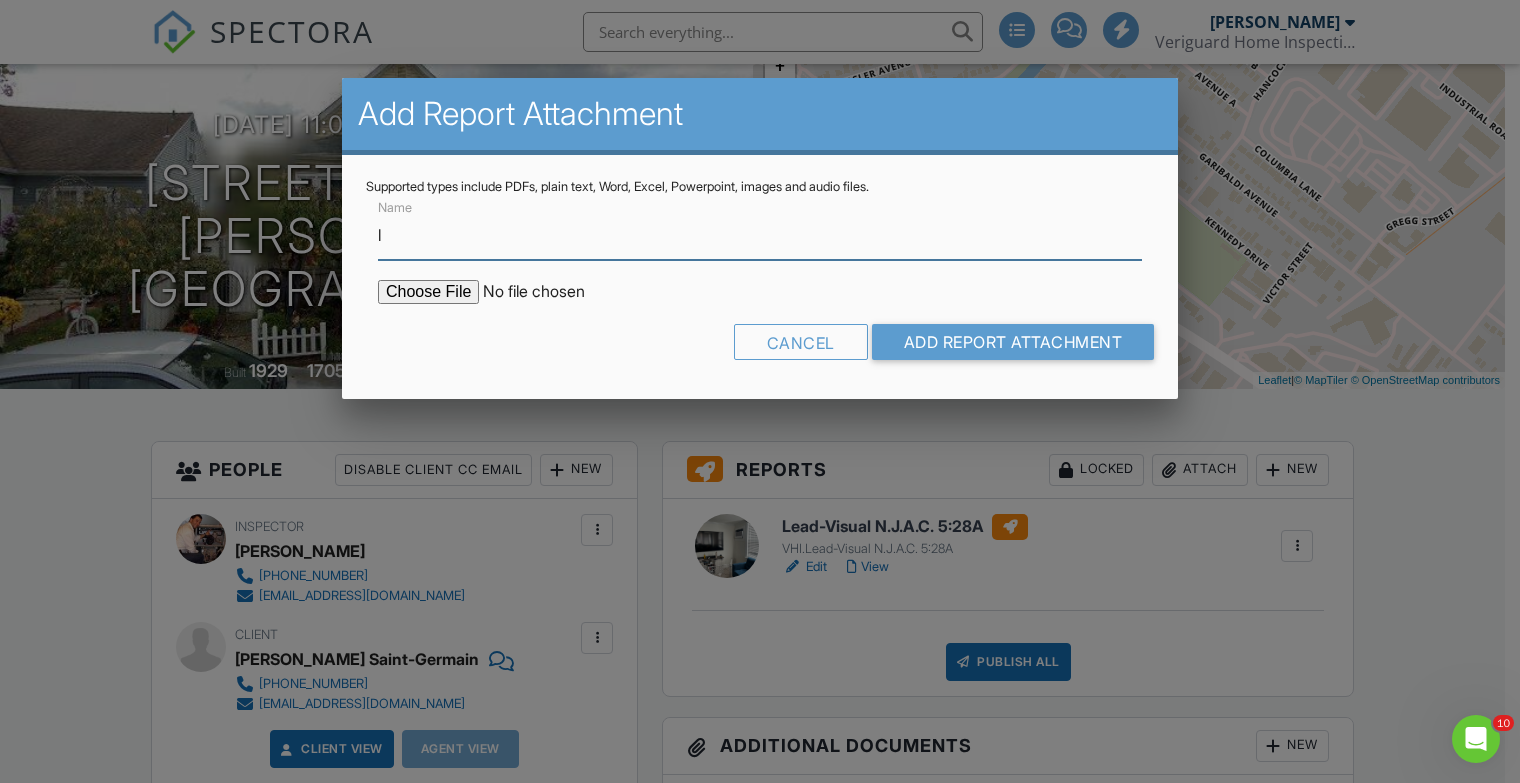 scroll, scrollTop: 0, scrollLeft: 0, axis: both 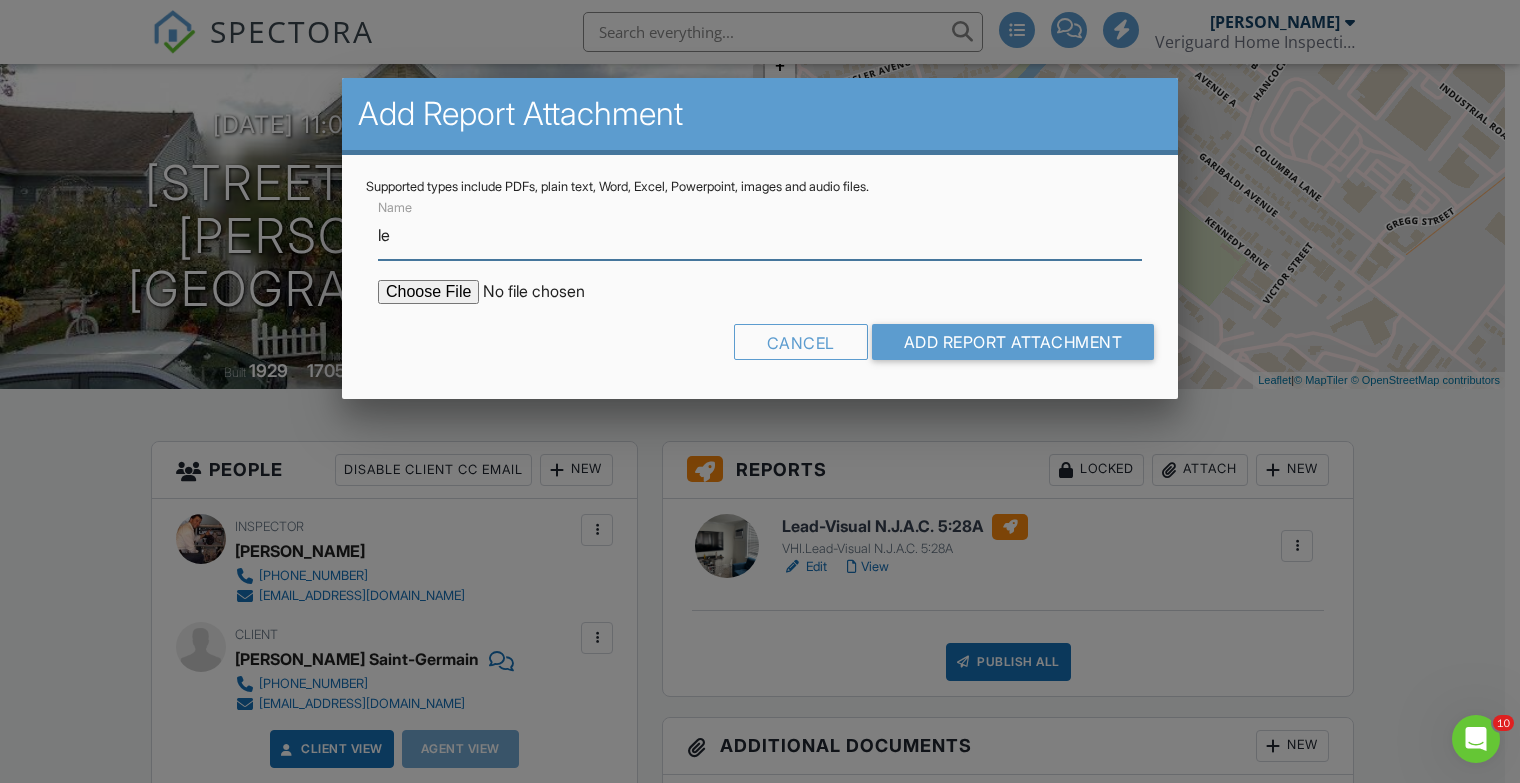 type on "Lead Safe Certificate" 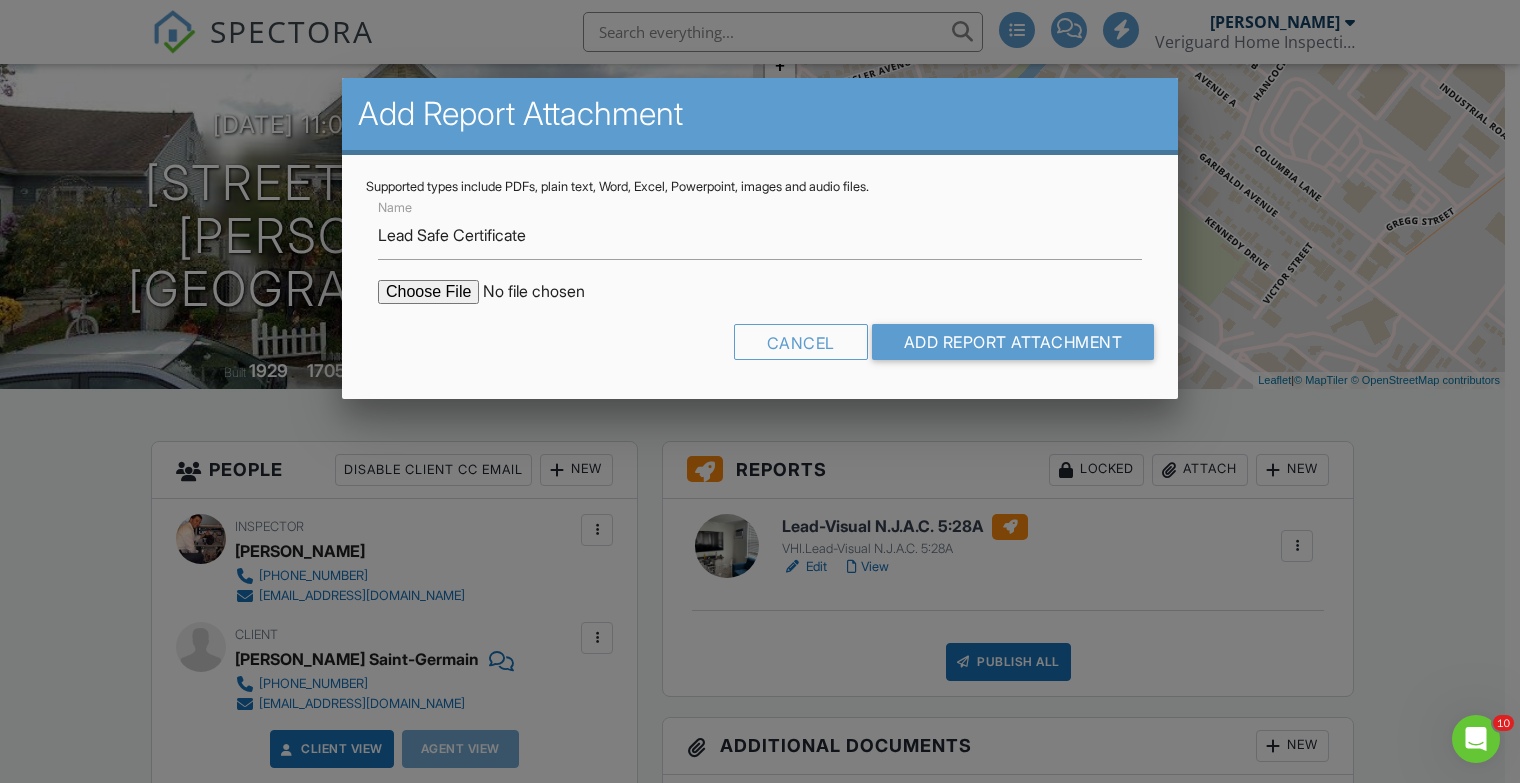 click at bounding box center (548, 292) 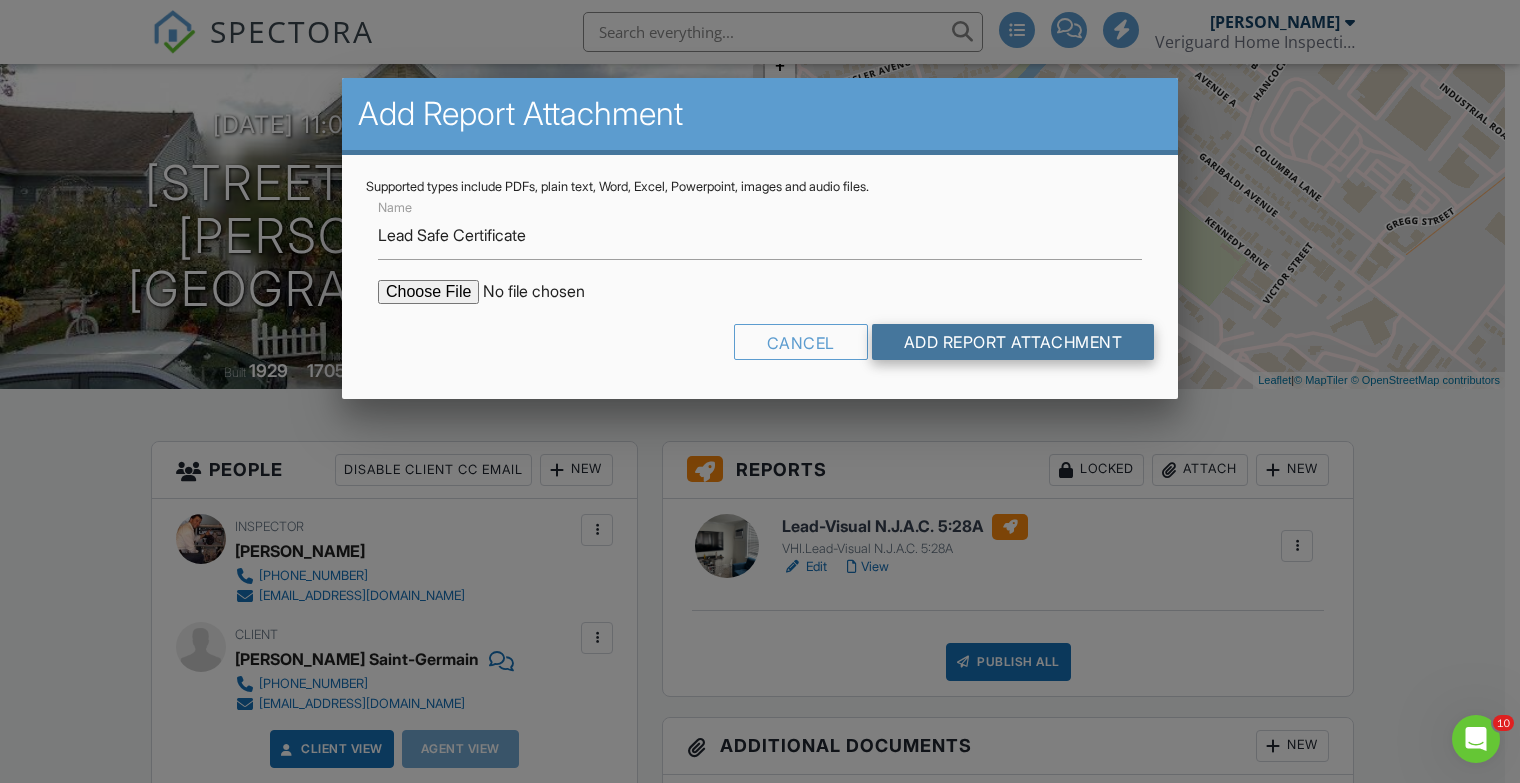 click on "Add Report Attachment" at bounding box center [1013, 342] 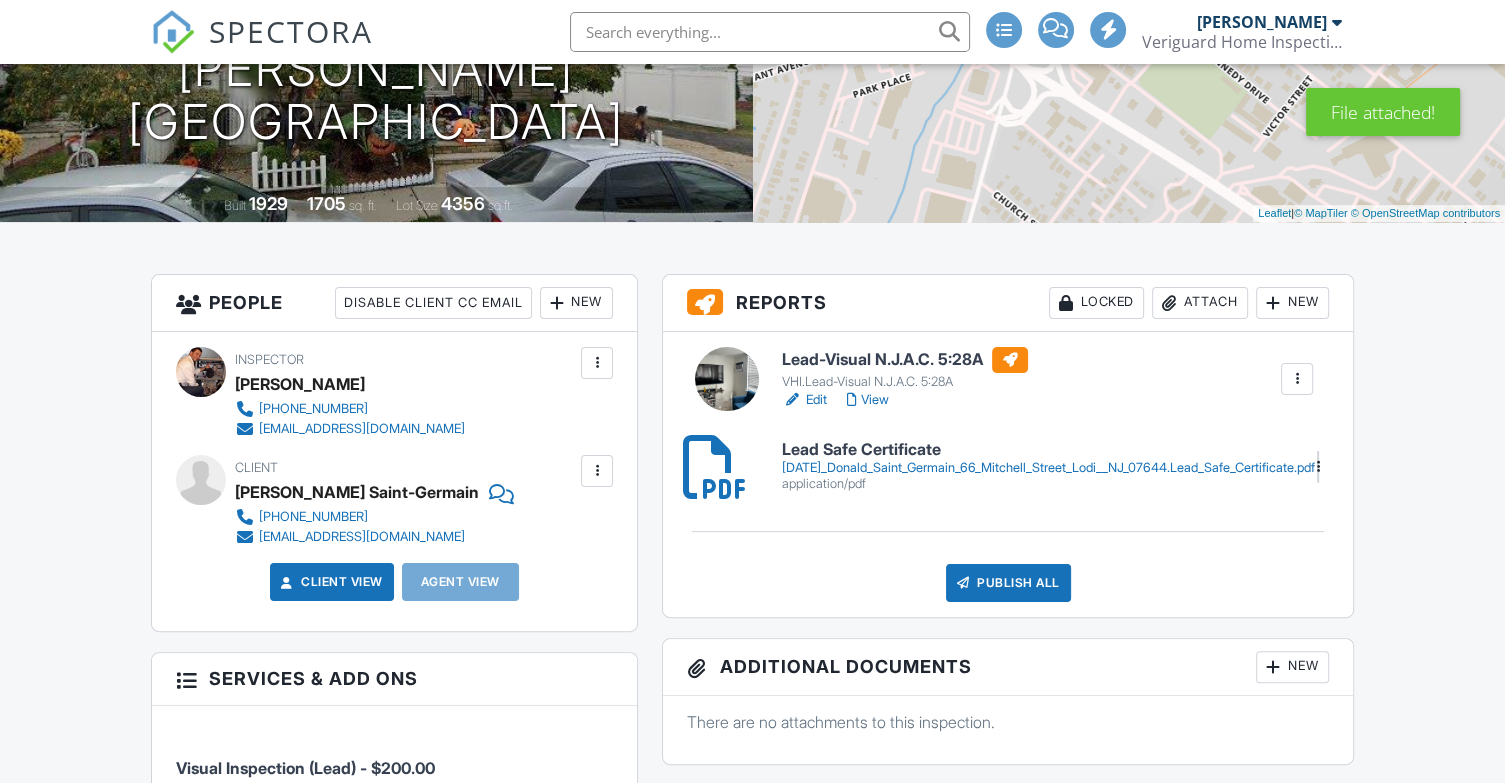 scroll, scrollTop: 333, scrollLeft: 0, axis: vertical 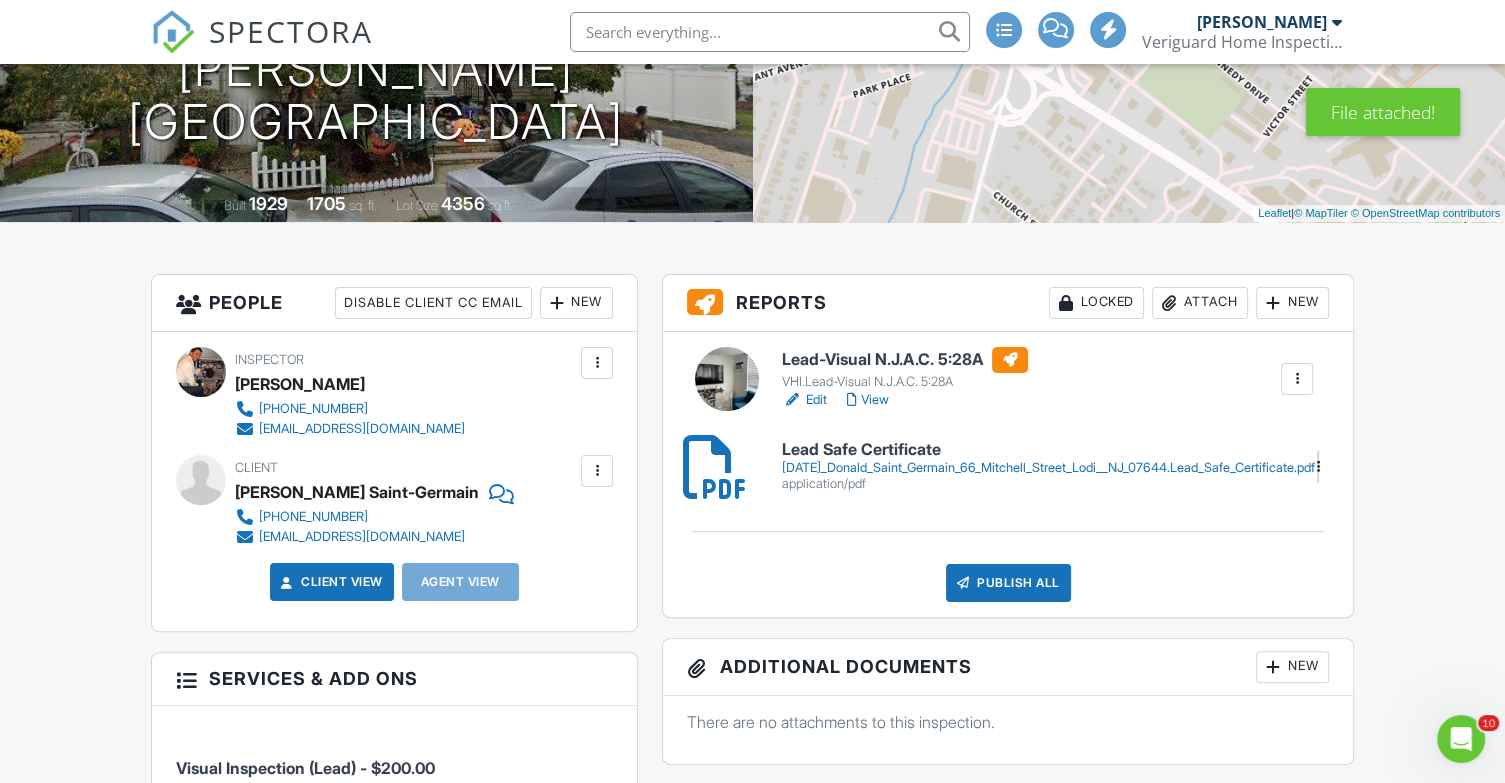 click on "7.12.25_Donald_Saint_Germain_66_Mitchell_Street_Lodi__NJ_07644.Lead_Safe_Certificate.pdf" at bounding box center (1048, 468) 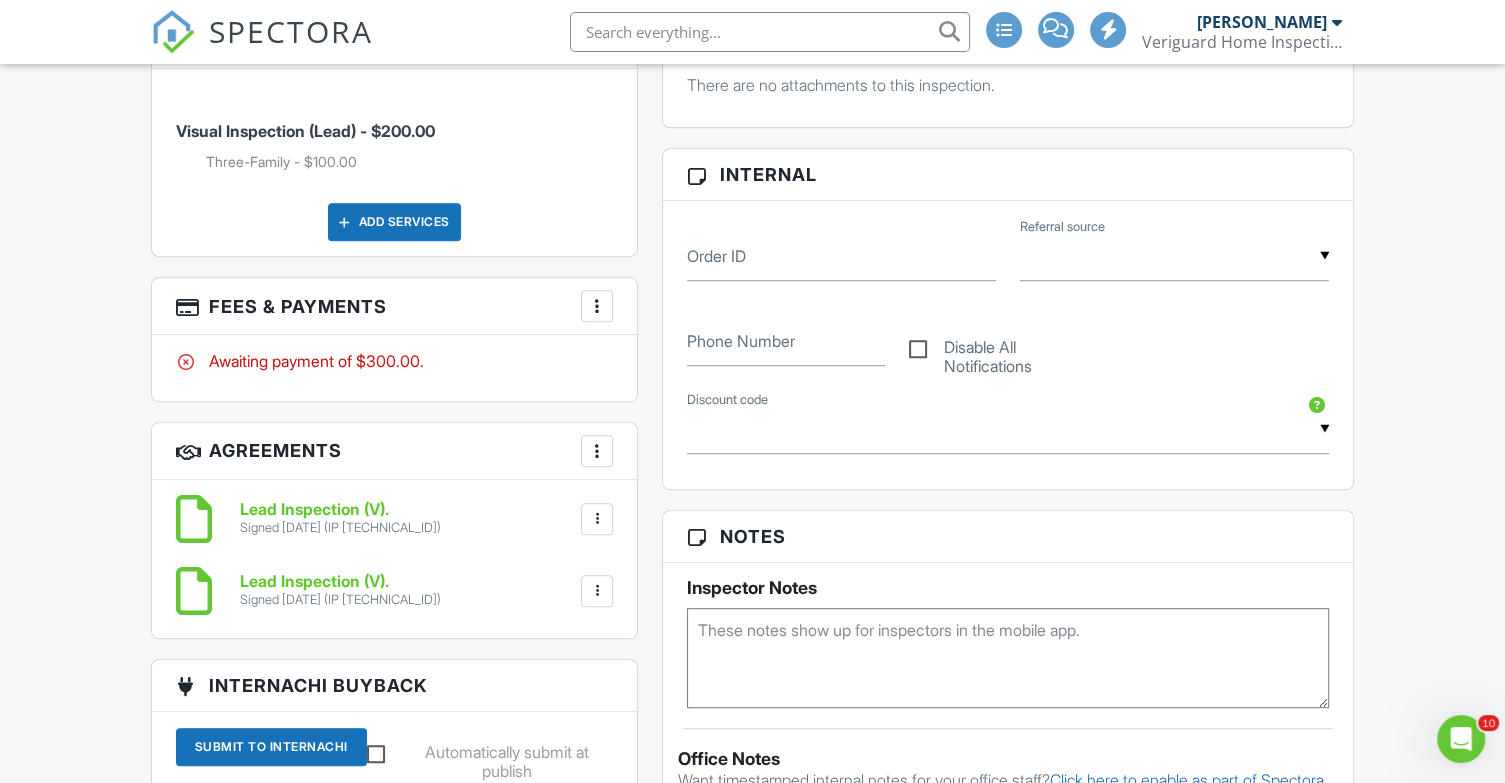 scroll, scrollTop: 1000, scrollLeft: 0, axis: vertical 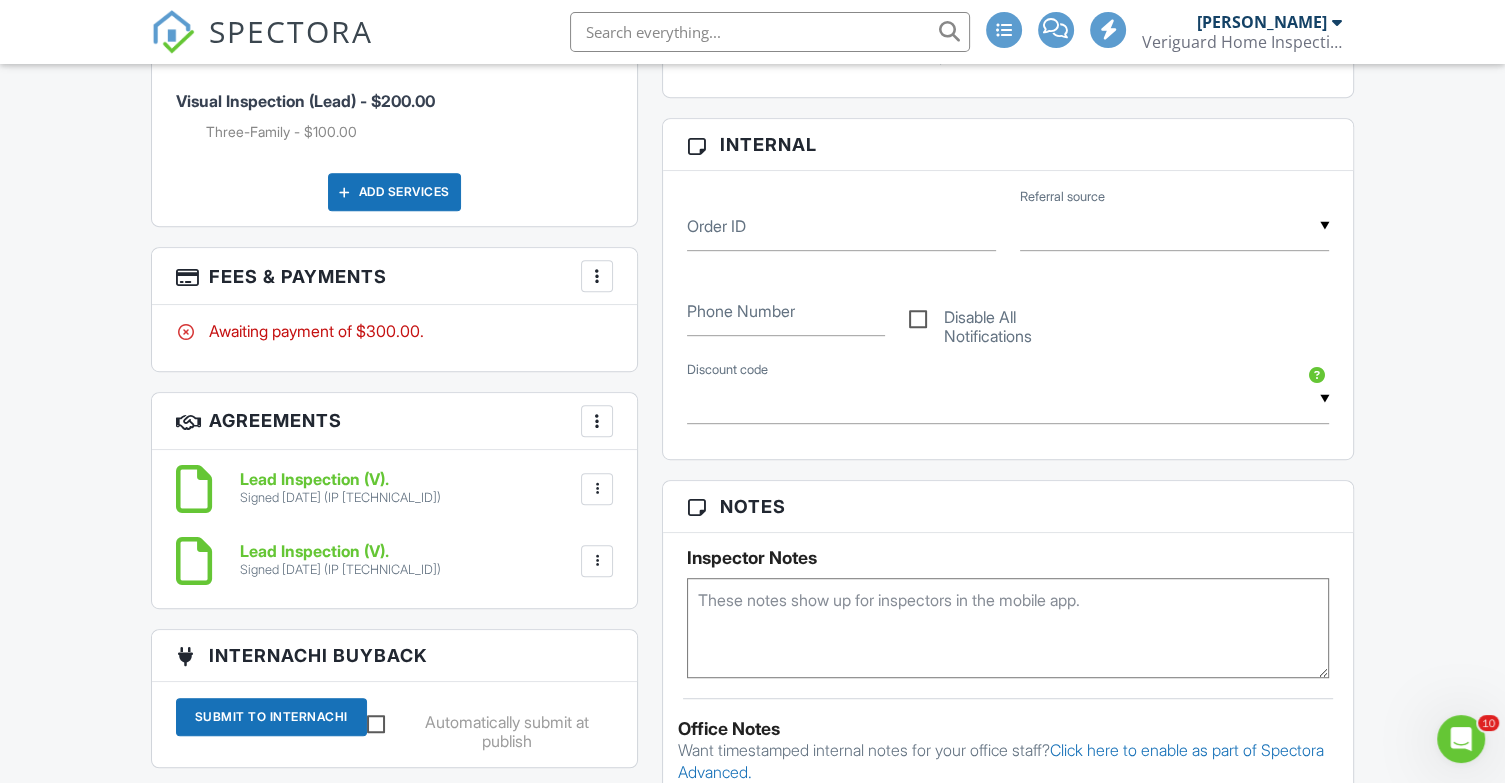 click at bounding box center [597, 276] 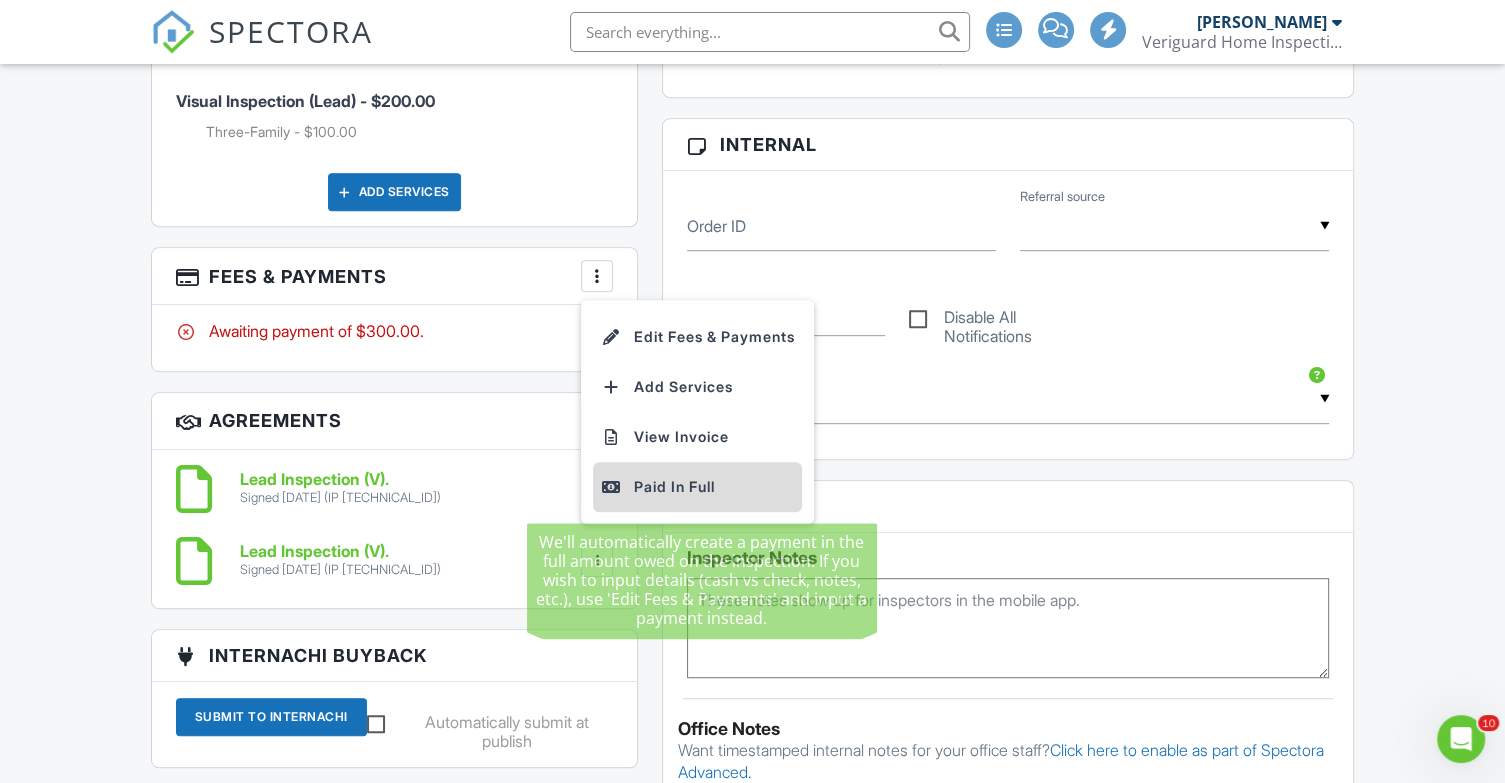 click on "Paid In Full" at bounding box center (697, 487) 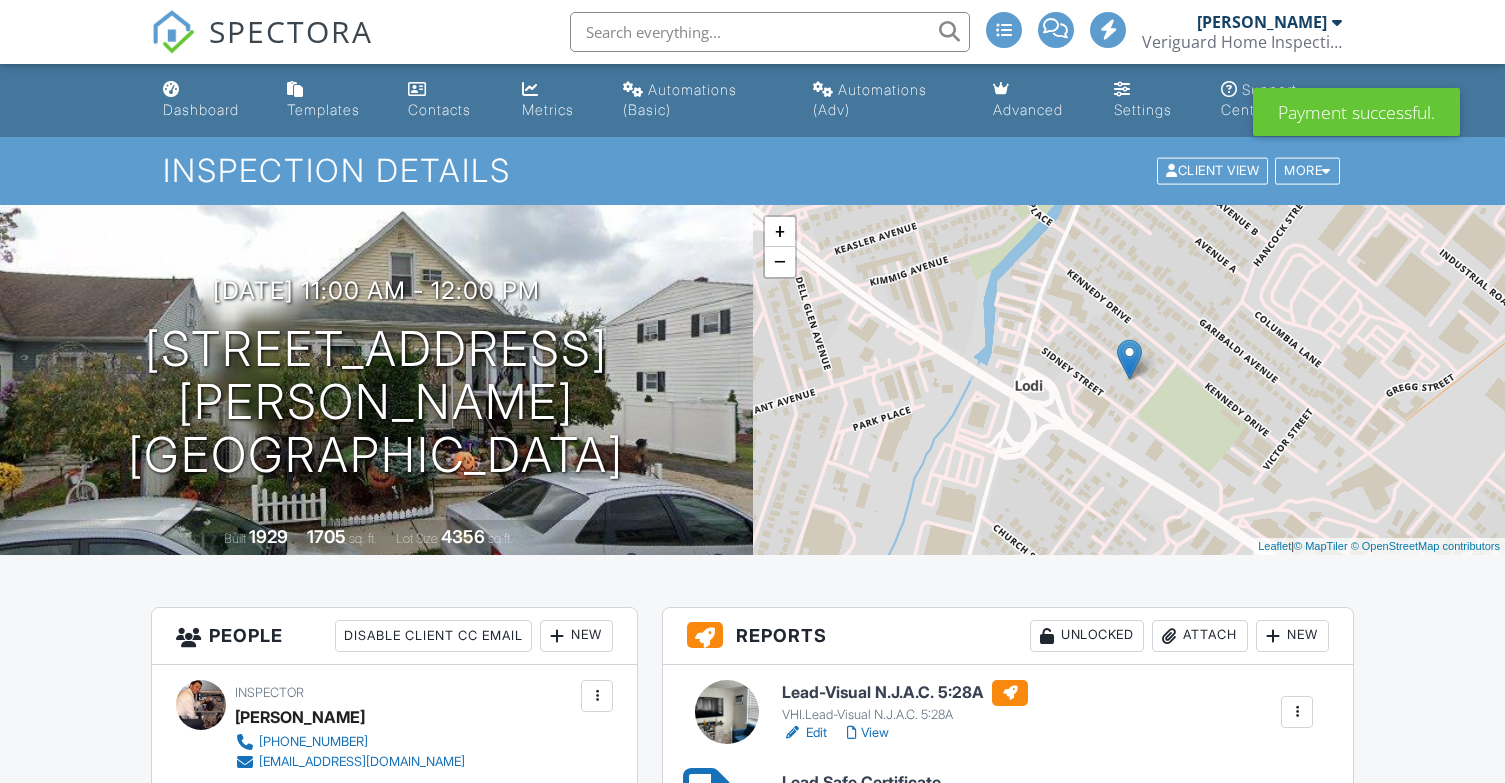scroll, scrollTop: 0, scrollLeft: 0, axis: both 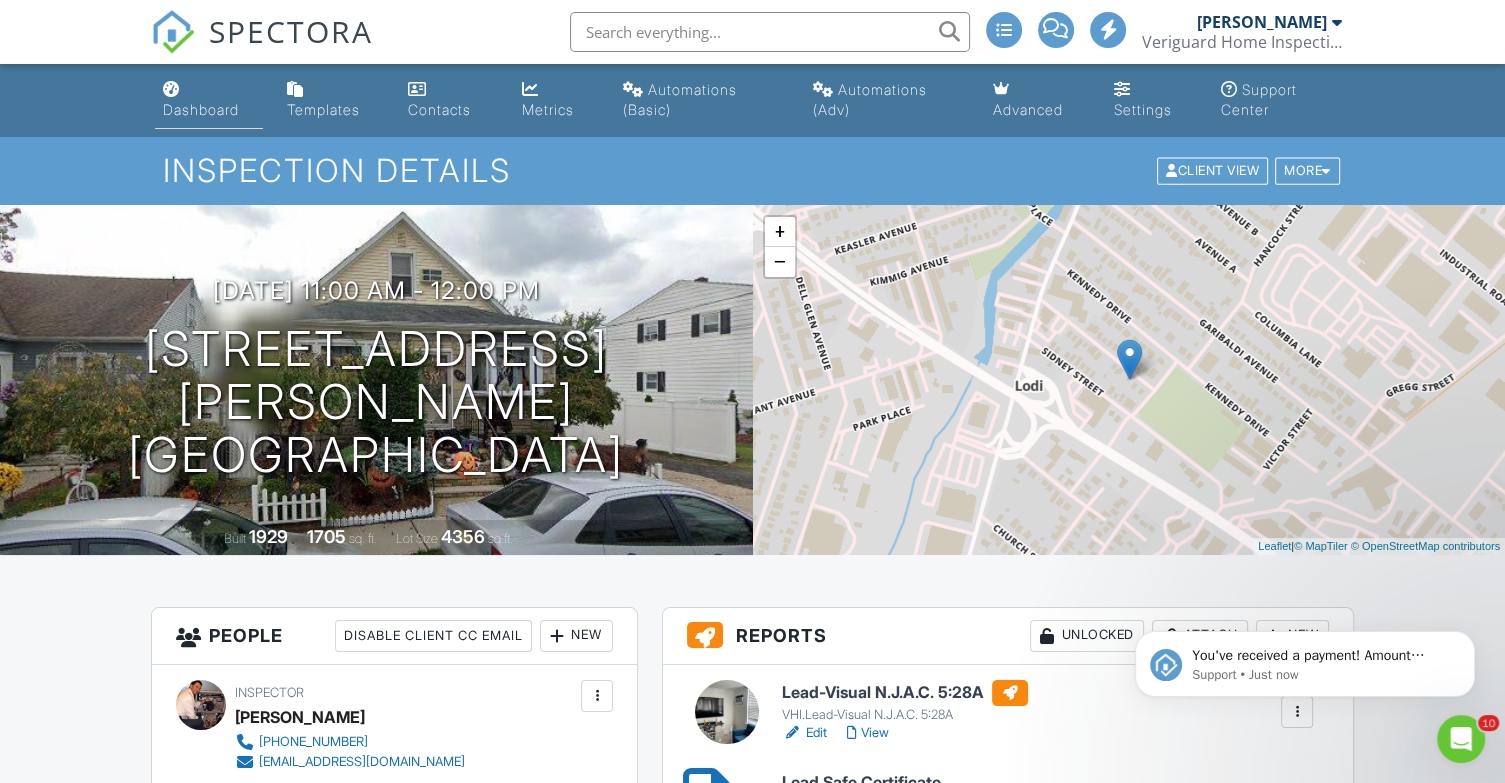 click on "Dashboard" at bounding box center (201, 109) 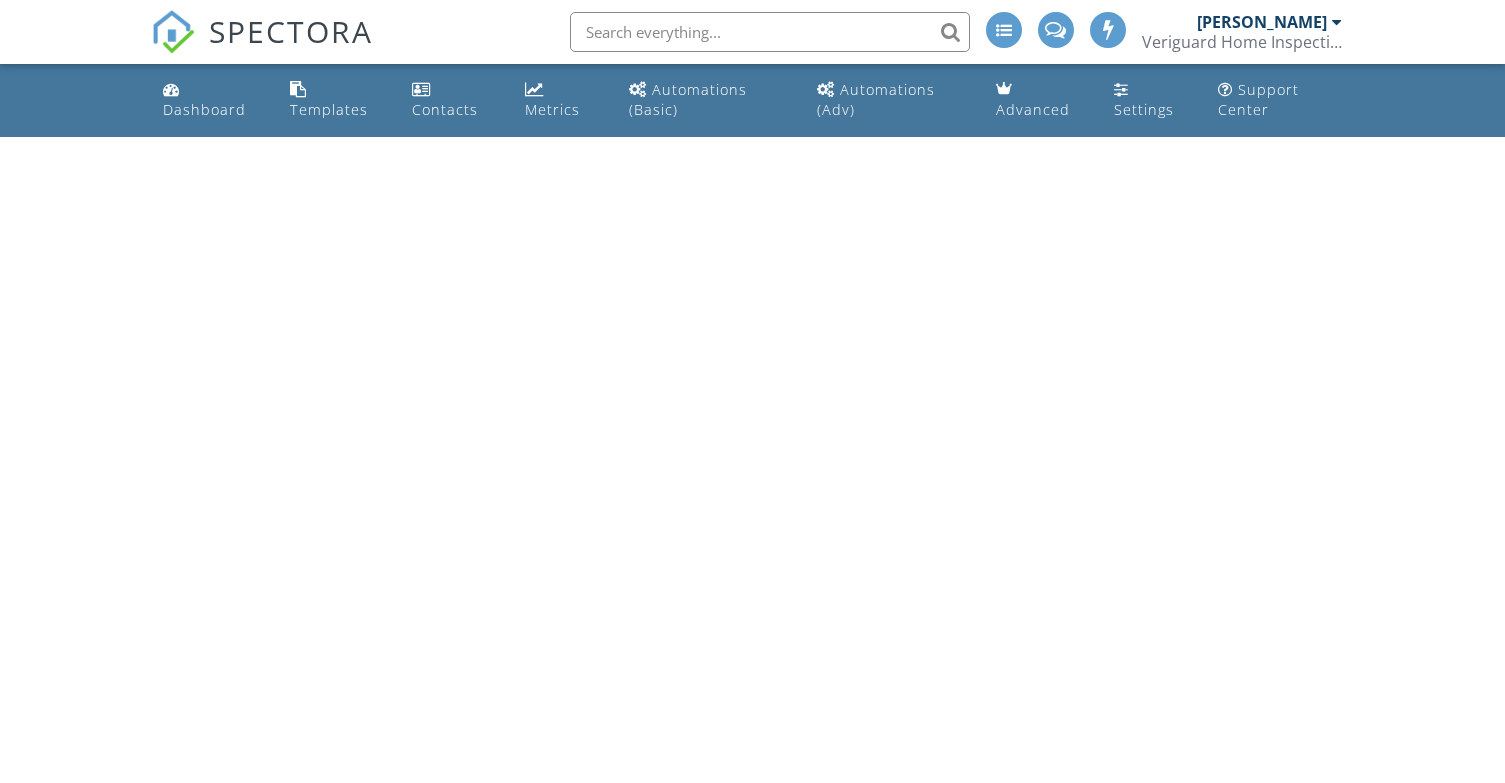 scroll, scrollTop: 0, scrollLeft: 0, axis: both 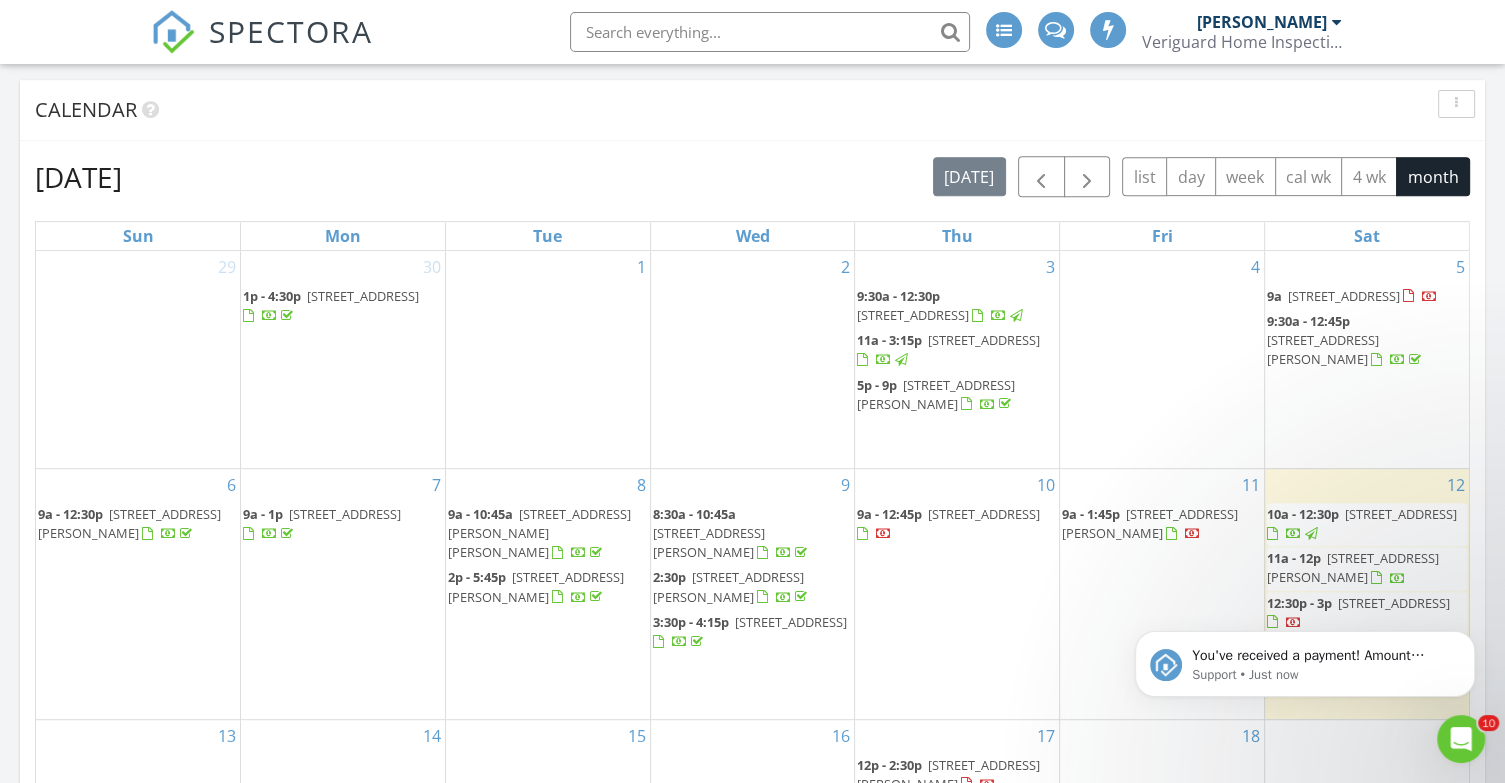 click on "150 Ridge Rd, Nutley 07110" at bounding box center [984, 340] 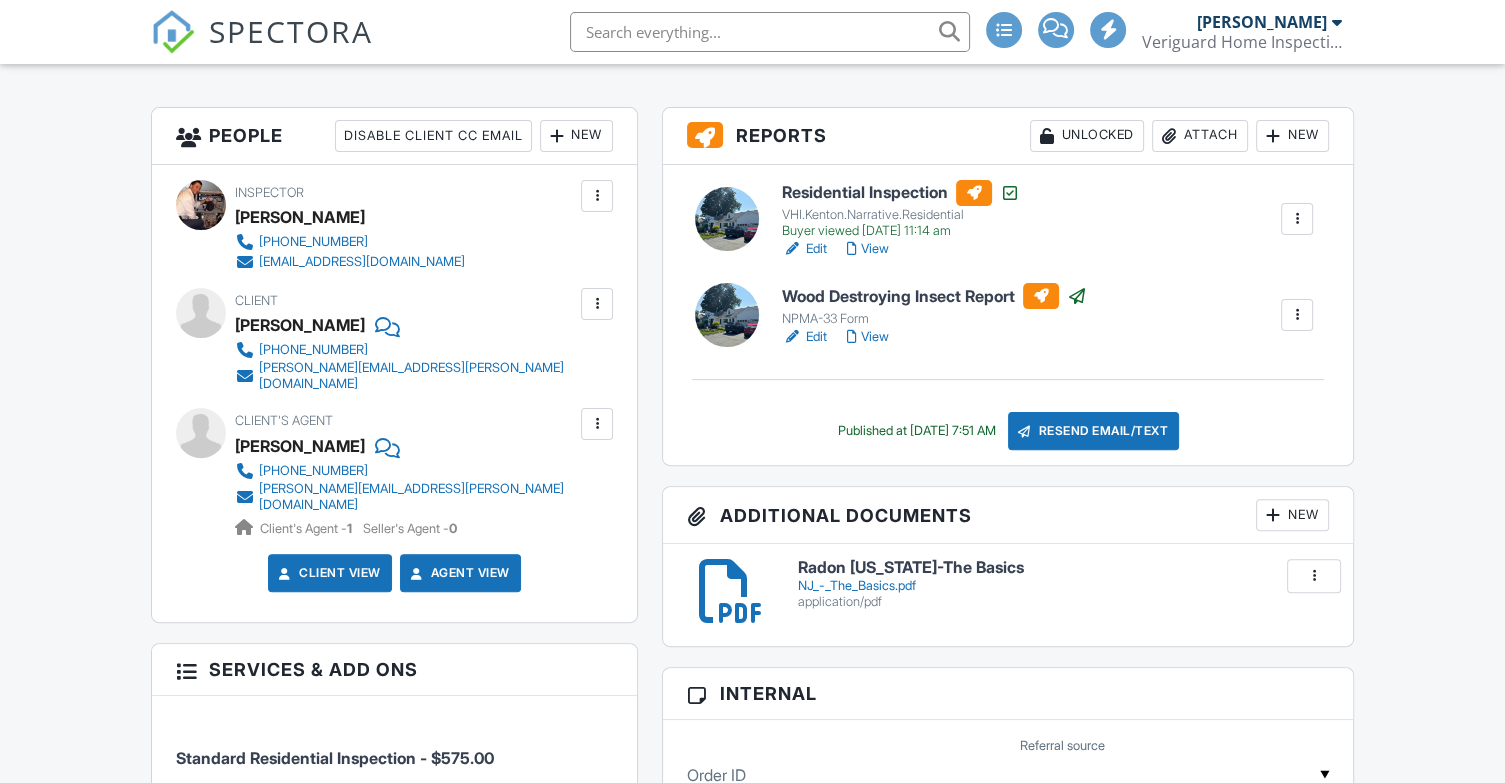 scroll, scrollTop: 500, scrollLeft: 0, axis: vertical 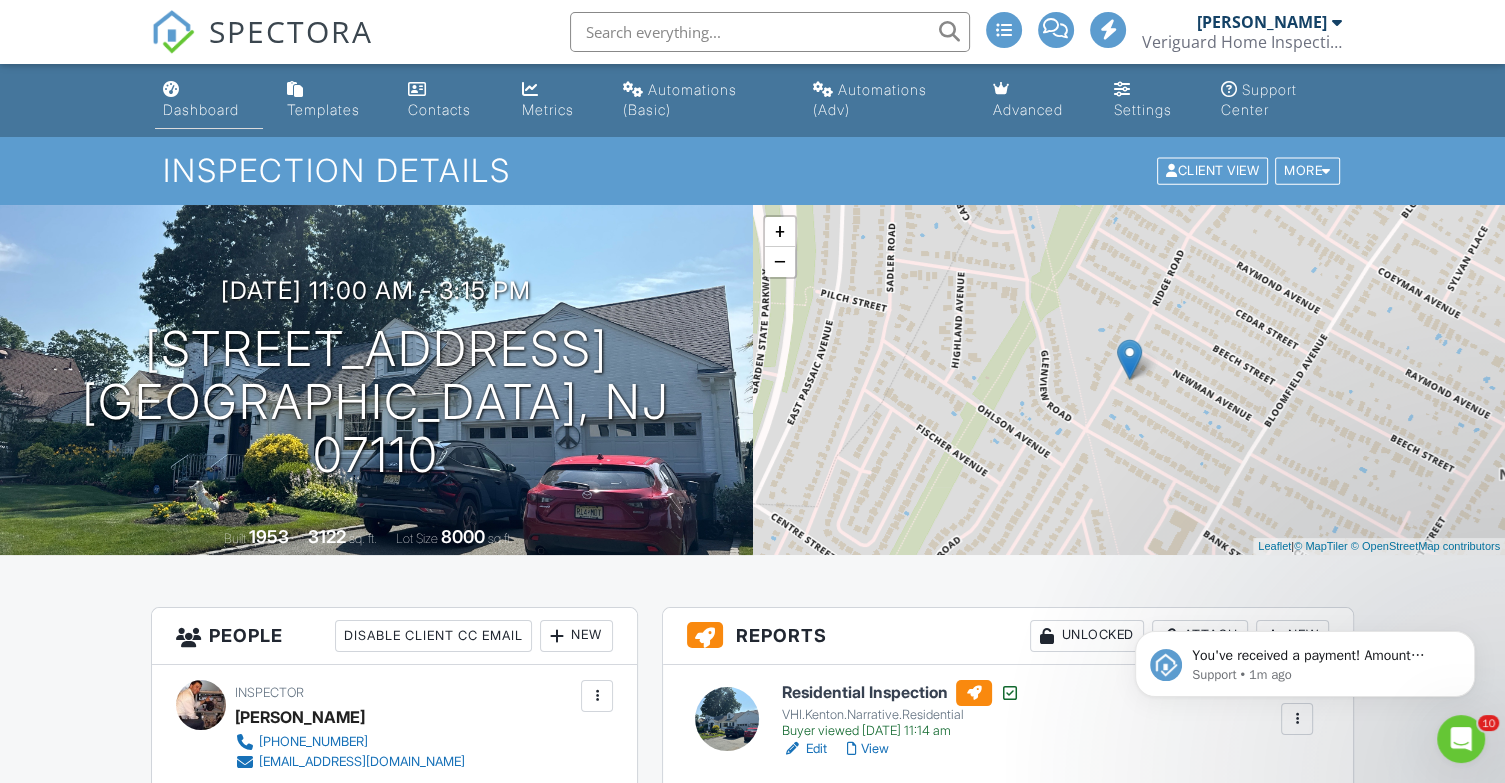 click on "Dashboard" at bounding box center [201, 109] 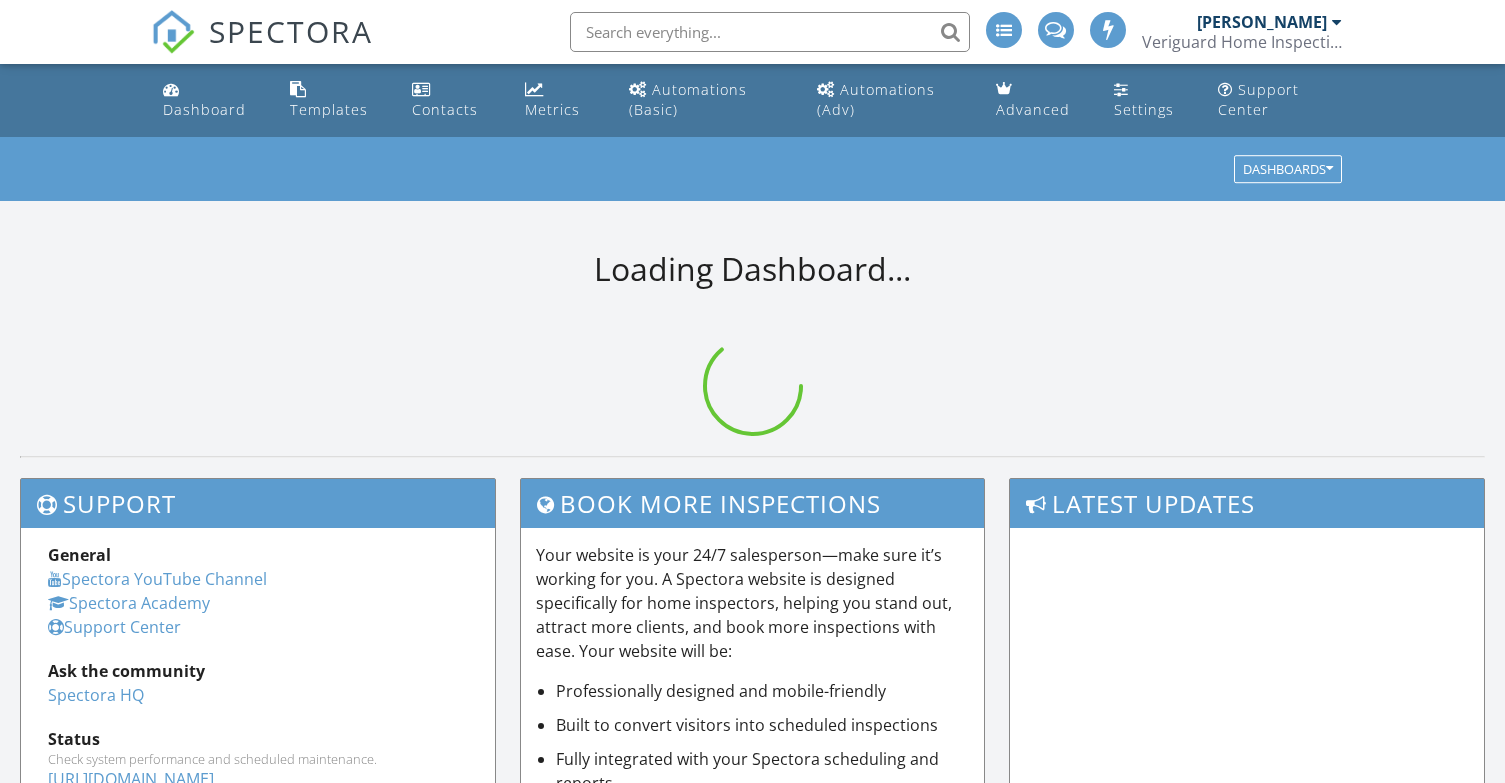 scroll, scrollTop: 0, scrollLeft: 0, axis: both 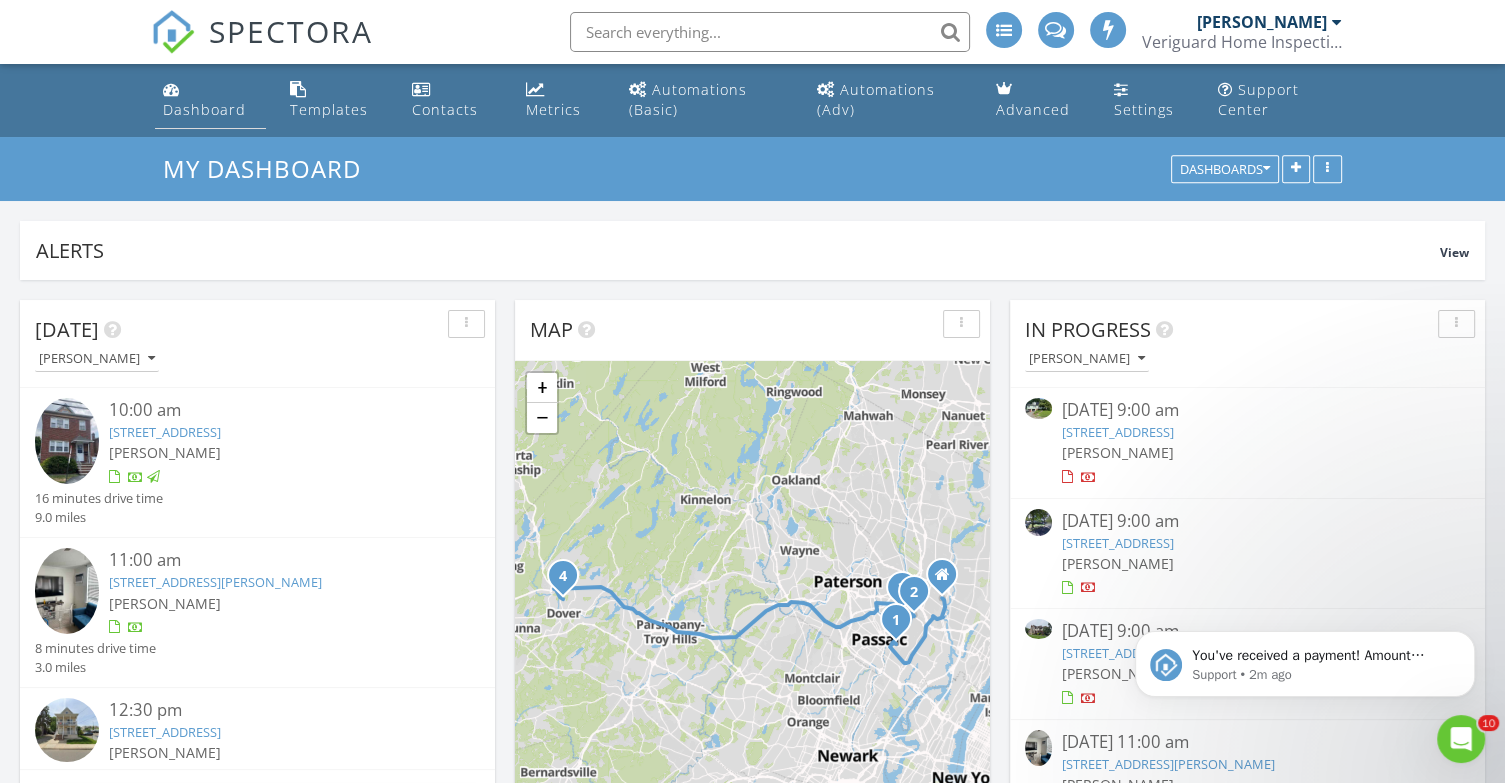 click on "Dashboard" at bounding box center (204, 109) 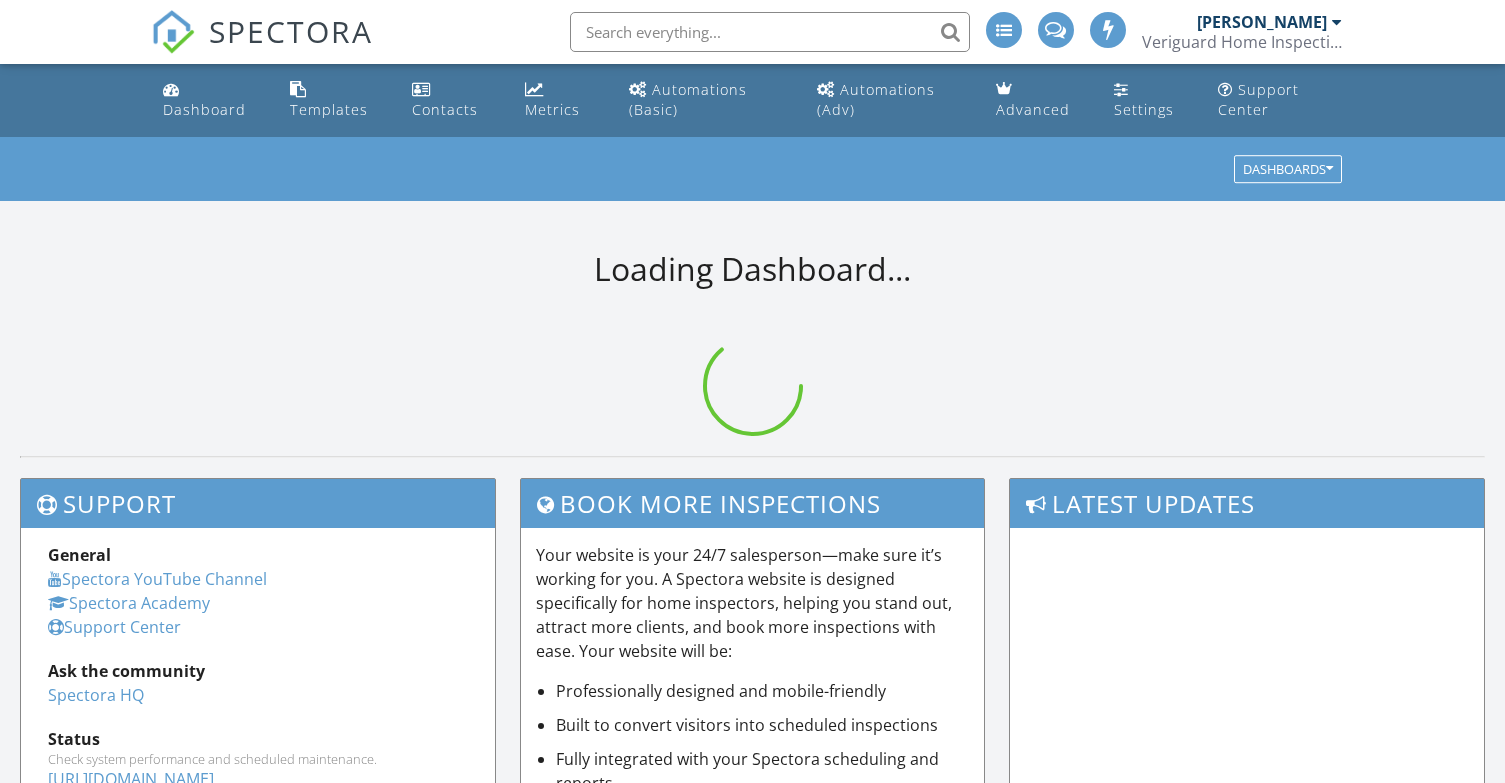 scroll, scrollTop: 0, scrollLeft: 0, axis: both 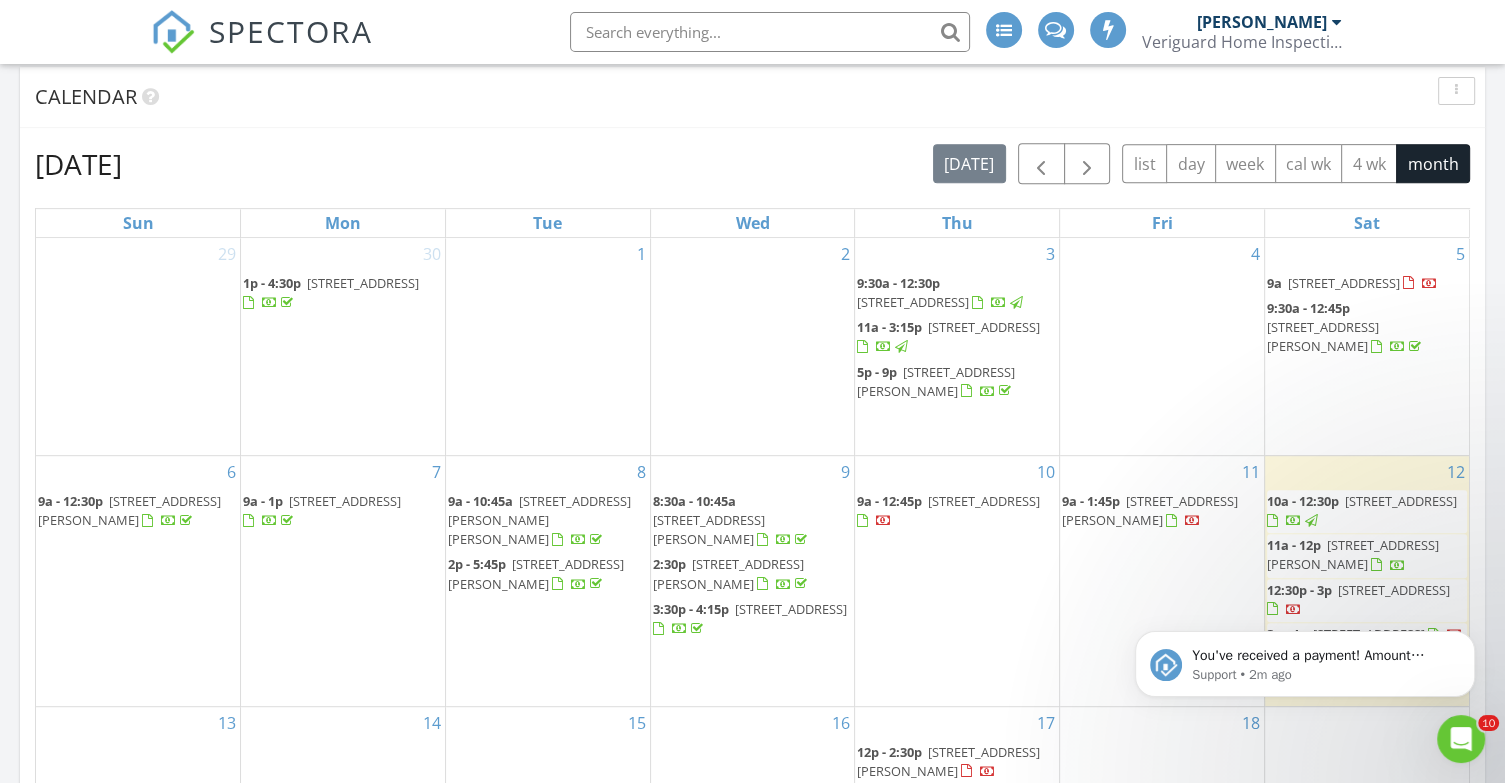 click on "[STREET_ADDRESS][PERSON_NAME]" at bounding box center (1353, 554) 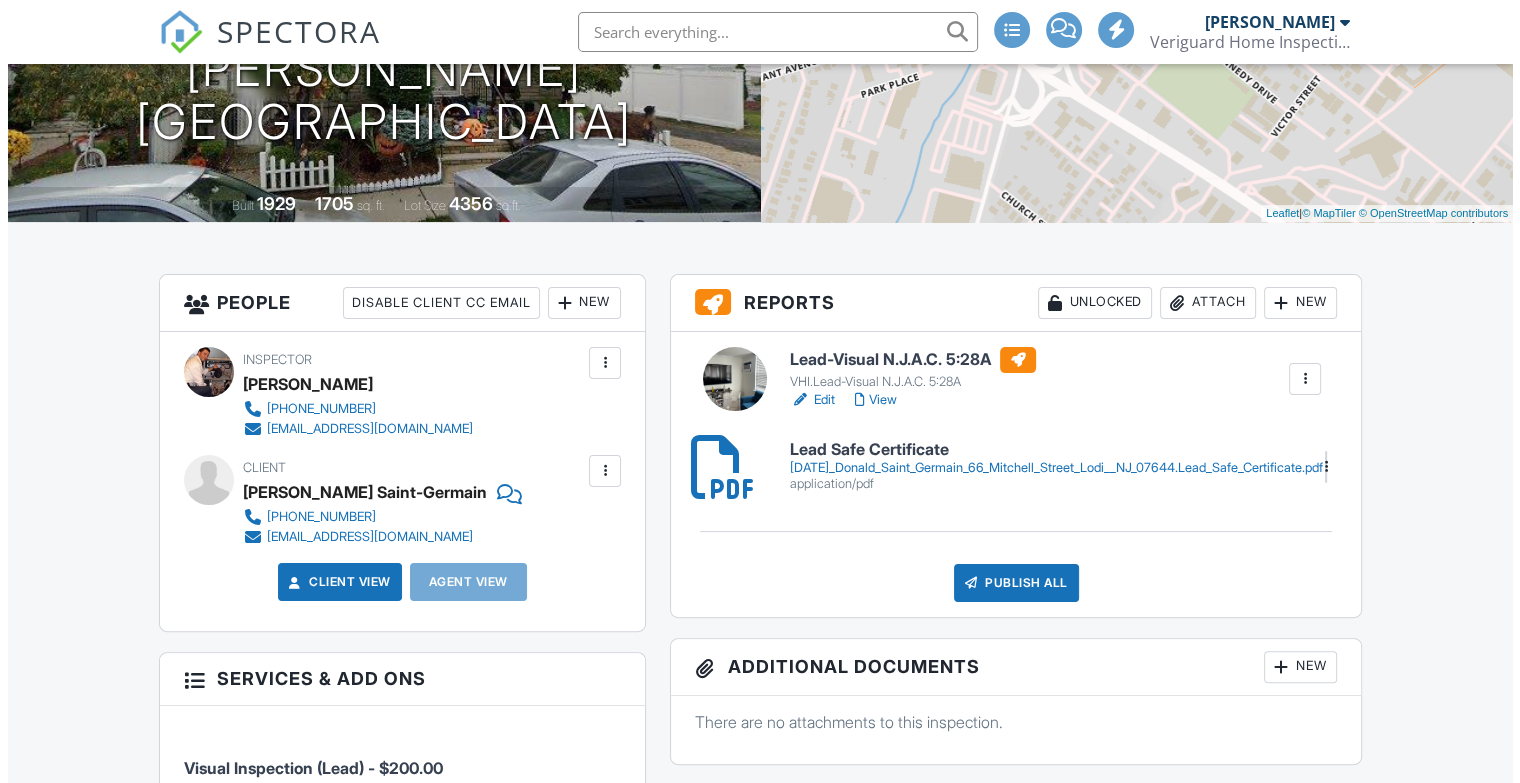 scroll, scrollTop: 333, scrollLeft: 0, axis: vertical 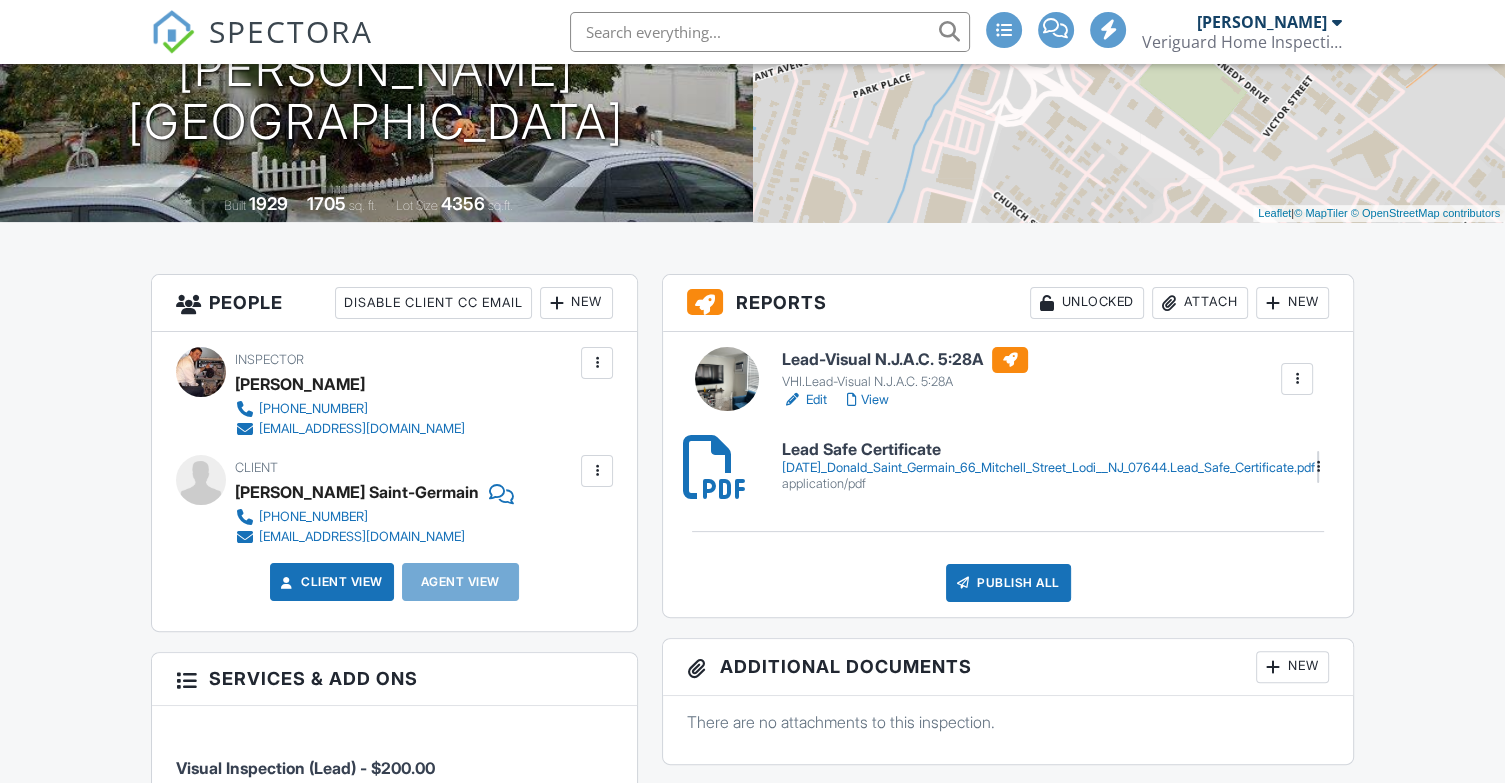 click on "Publish All" at bounding box center (1008, 583) 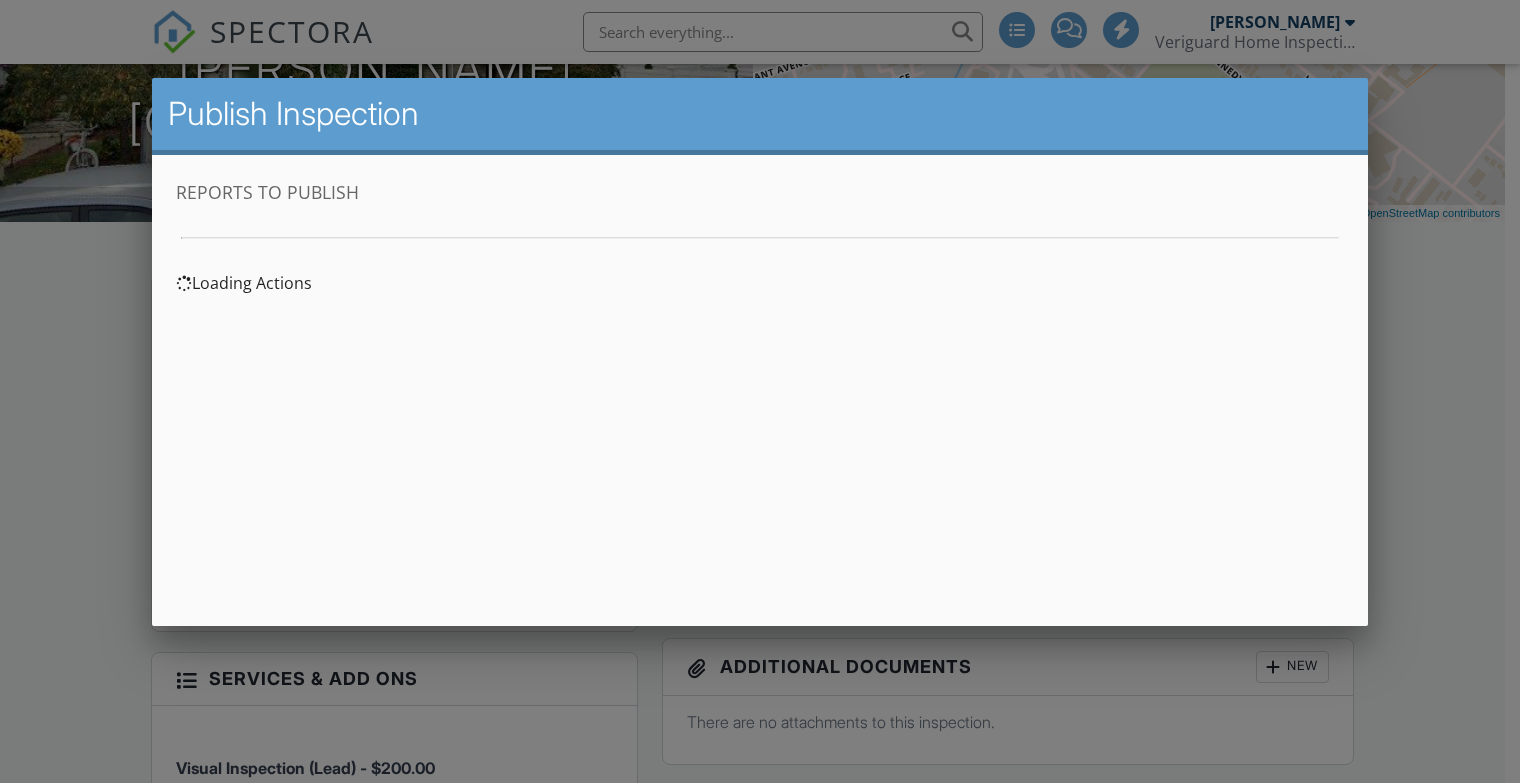 scroll, scrollTop: 0, scrollLeft: 0, axis: both 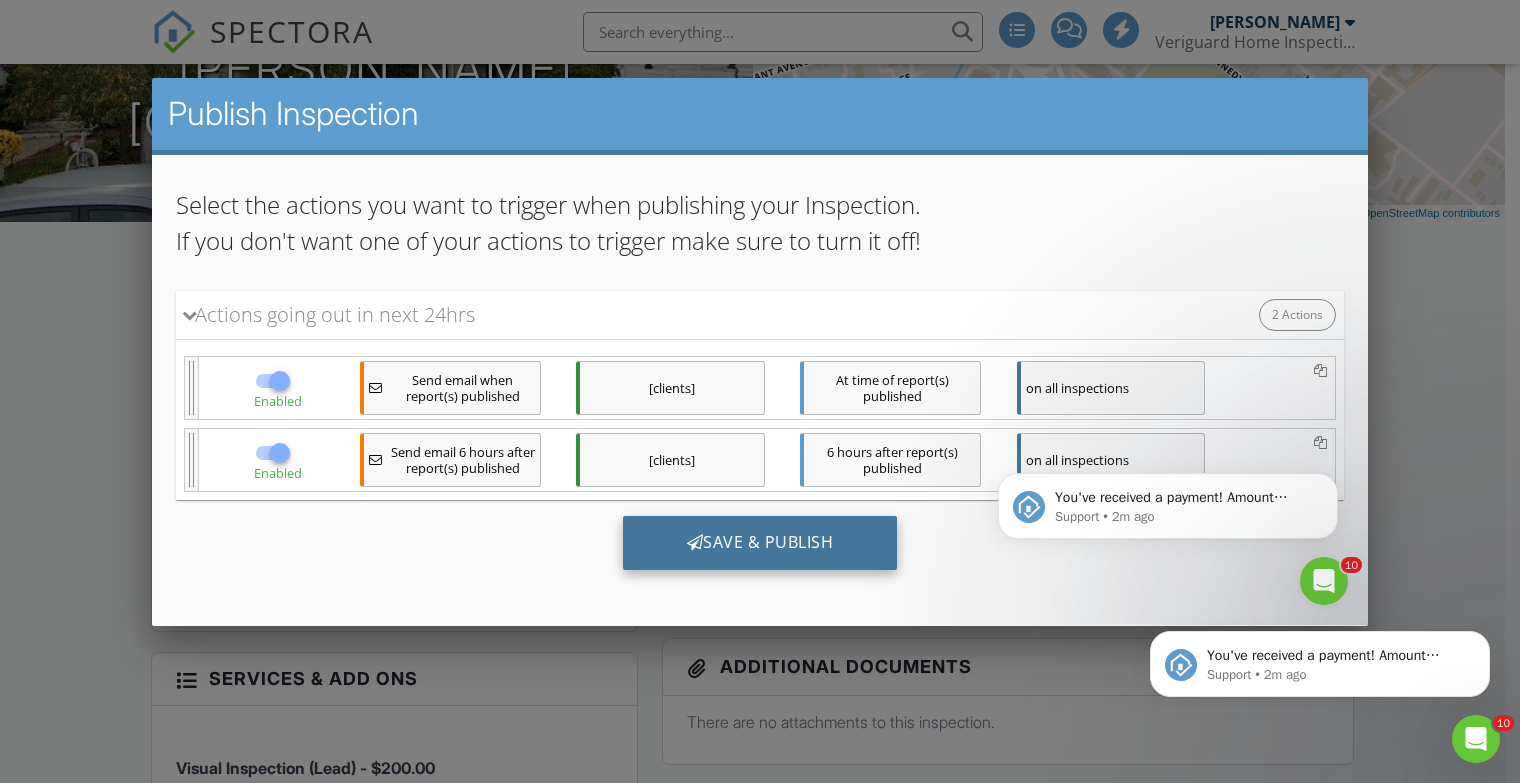 click on "Save & Publish" at bounding box center [760, 543] 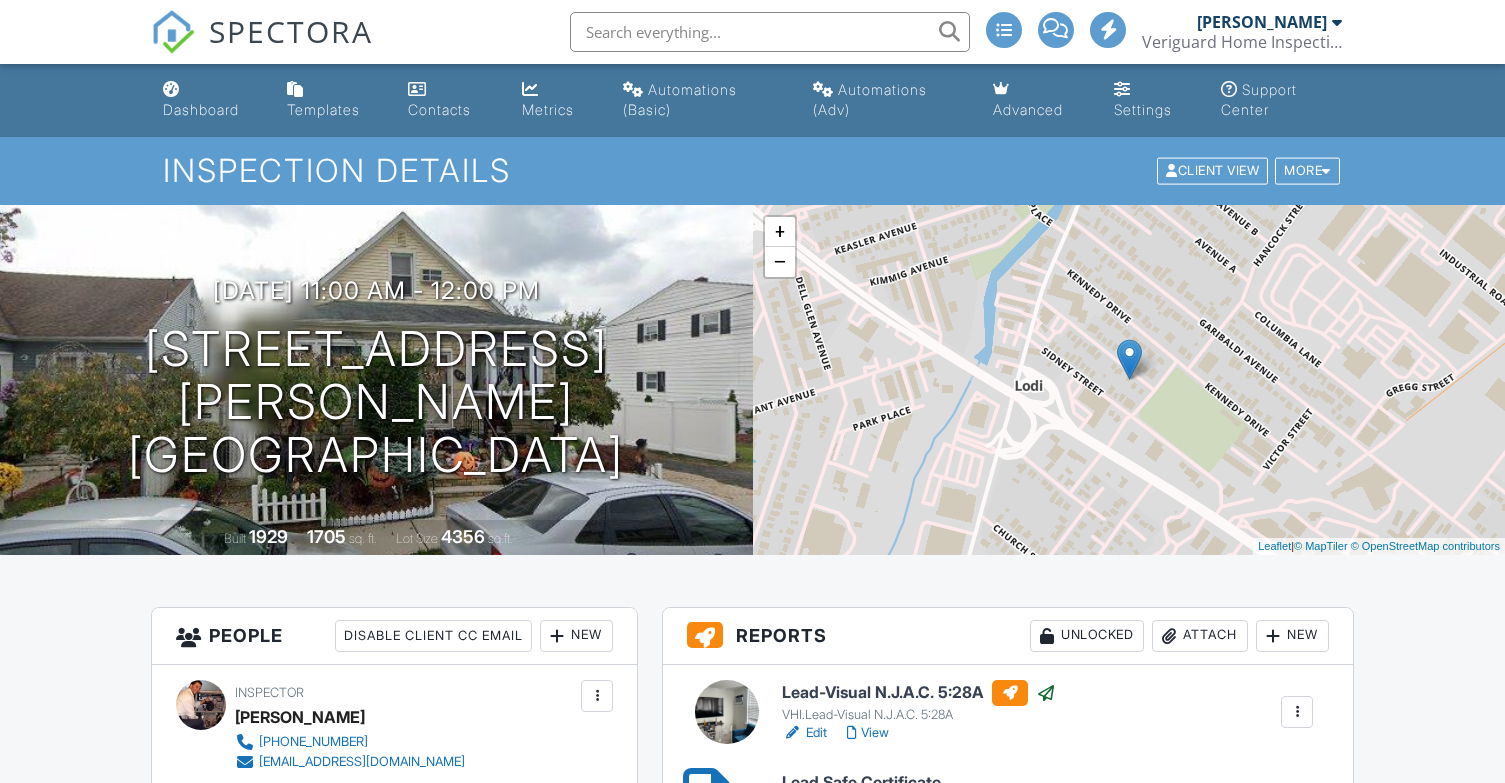 scroll, scrollTop: 0, scrollLeft: 0, axis: both 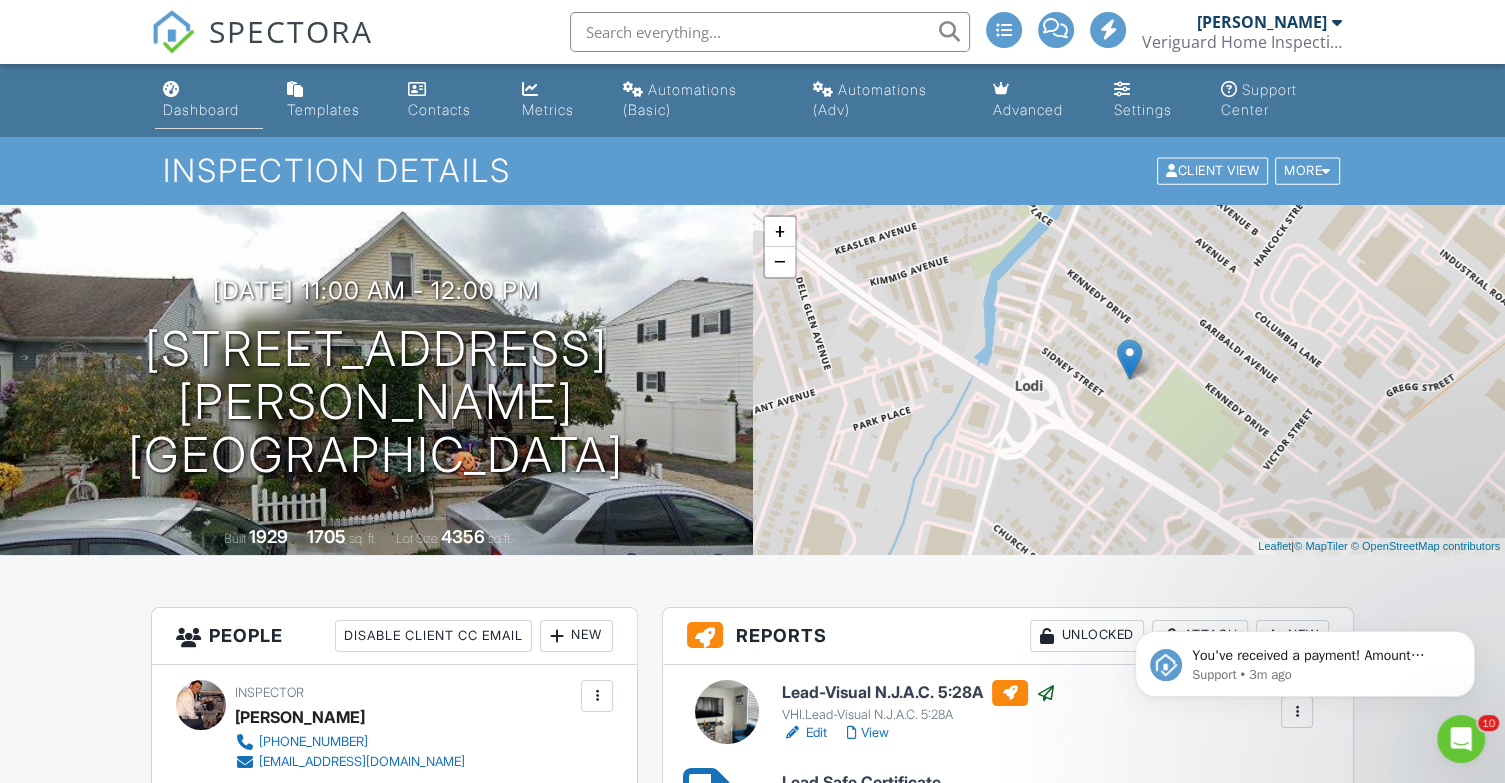 click on "Dashboard" at bounding box center (201, 109) 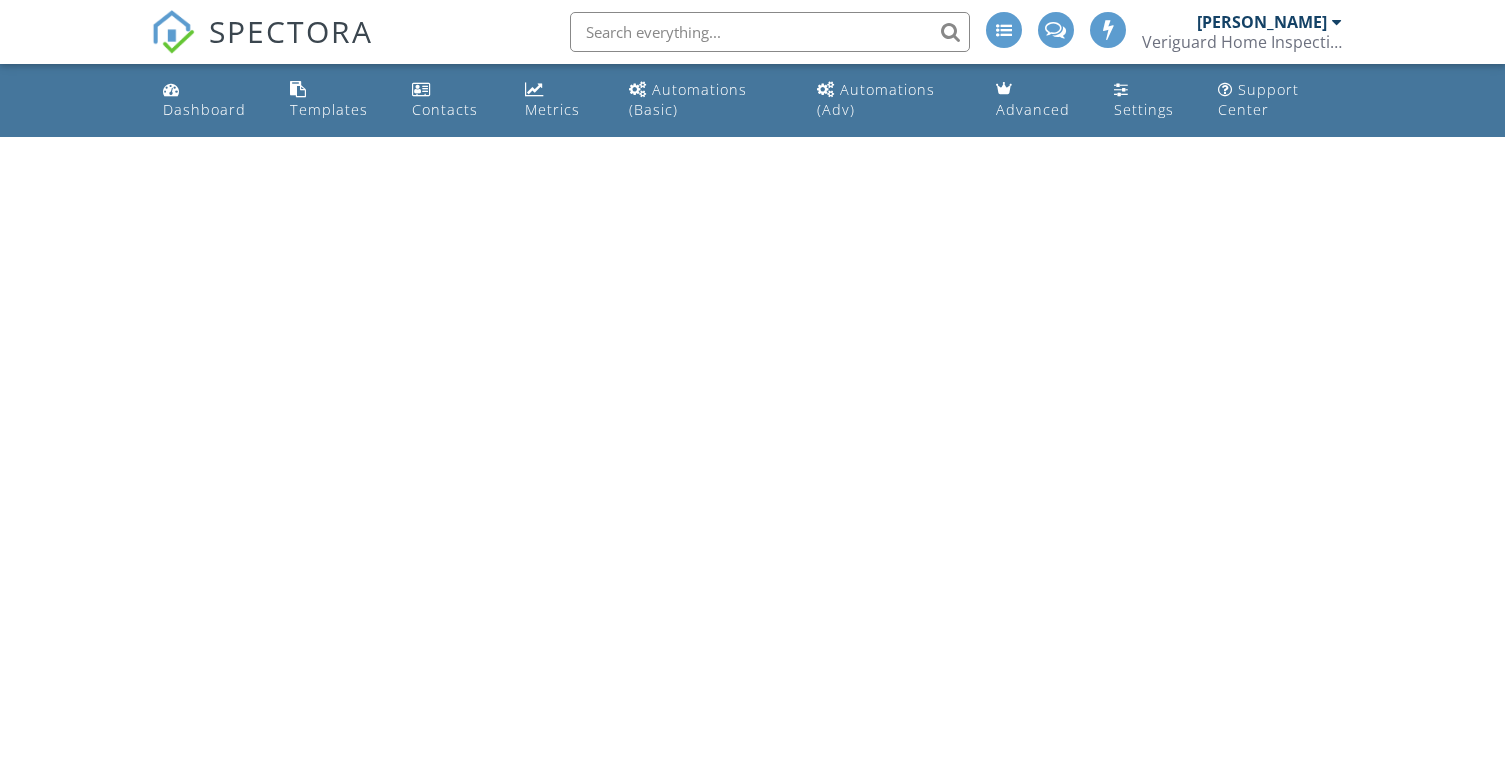 scroll, scrollTop: 0, scrollLeft: 0, axis: both 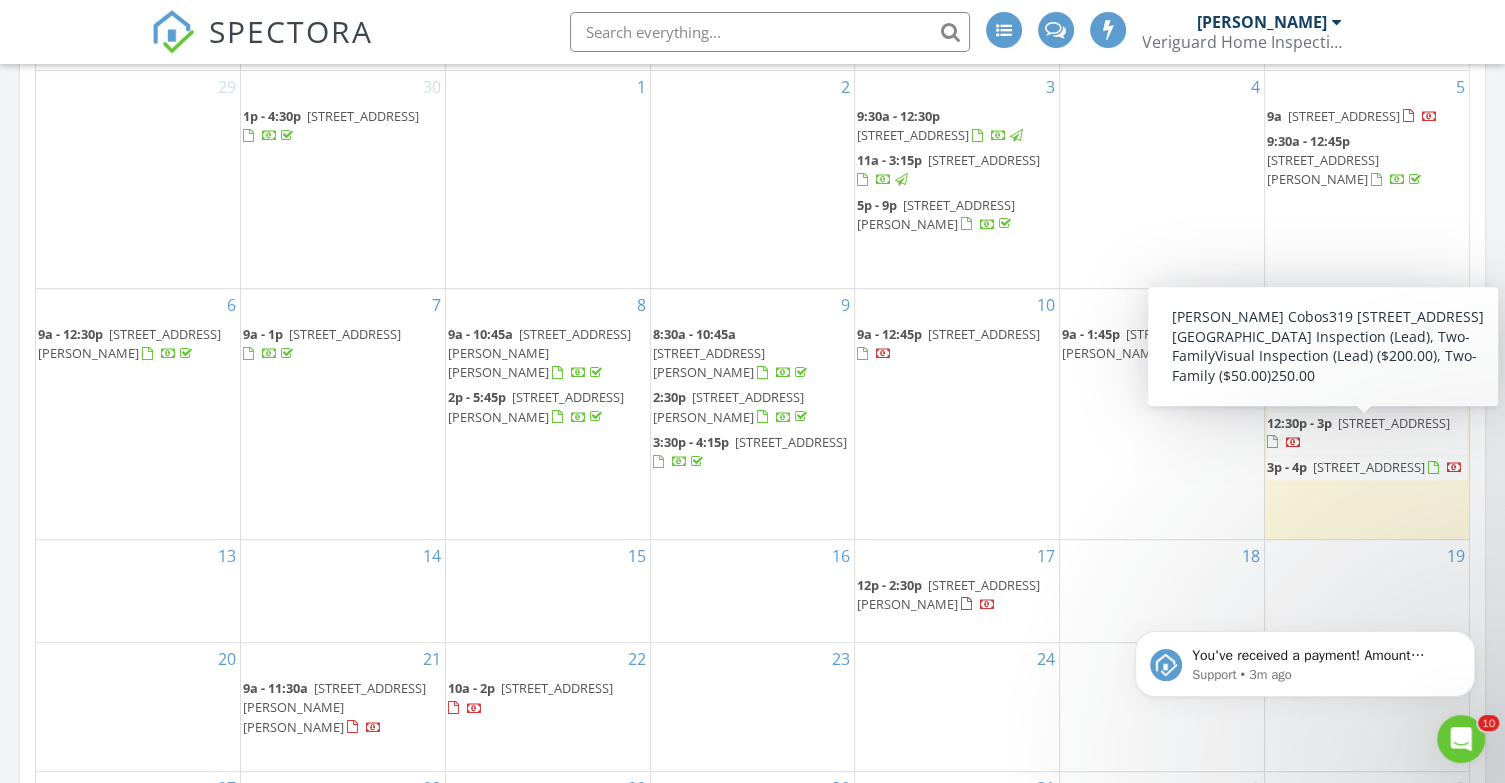click on "[STREET_ADDRESS]" at bounding box center [1394, 423] 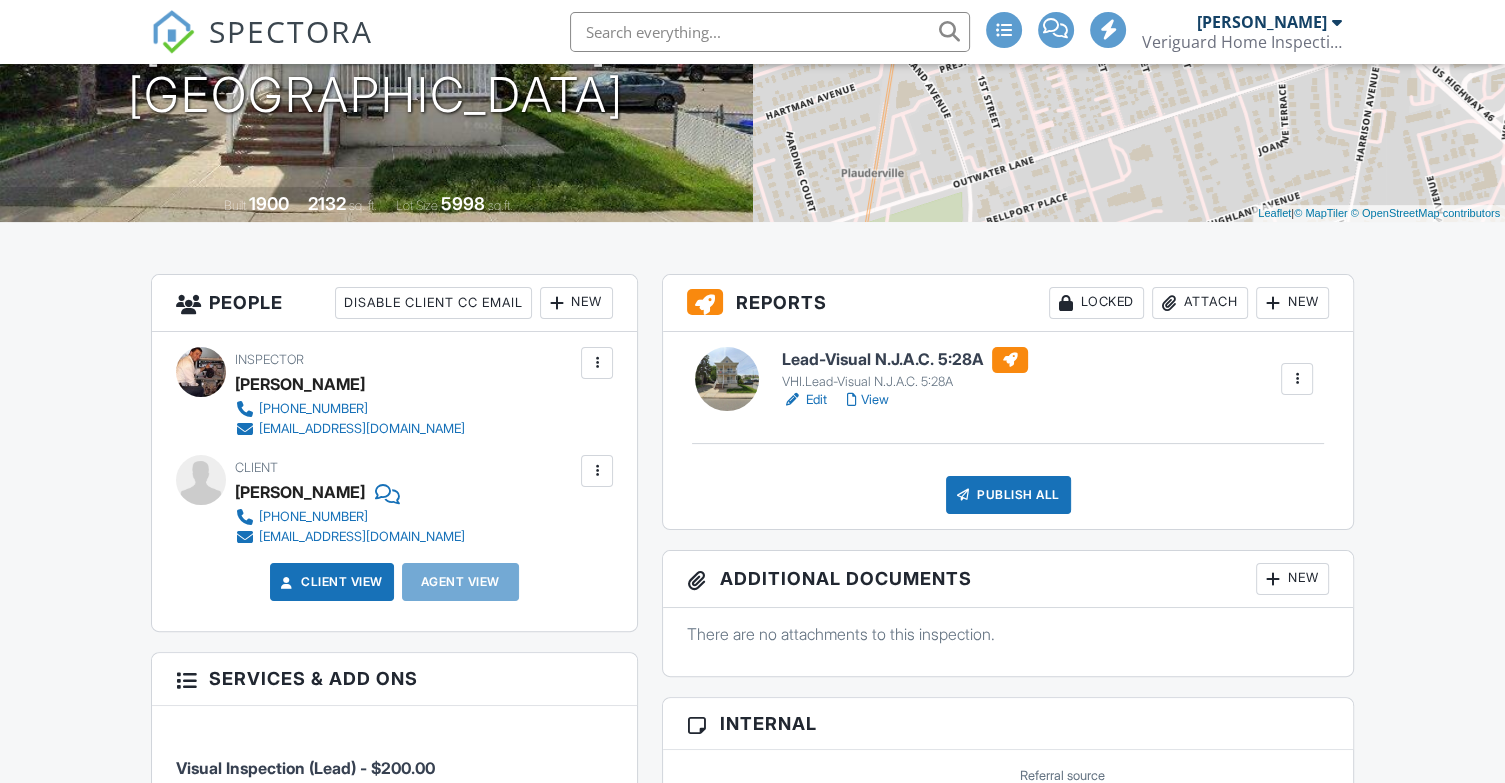 scroll, scrollTop: 333, scrollLeft: 0, axis: vertical 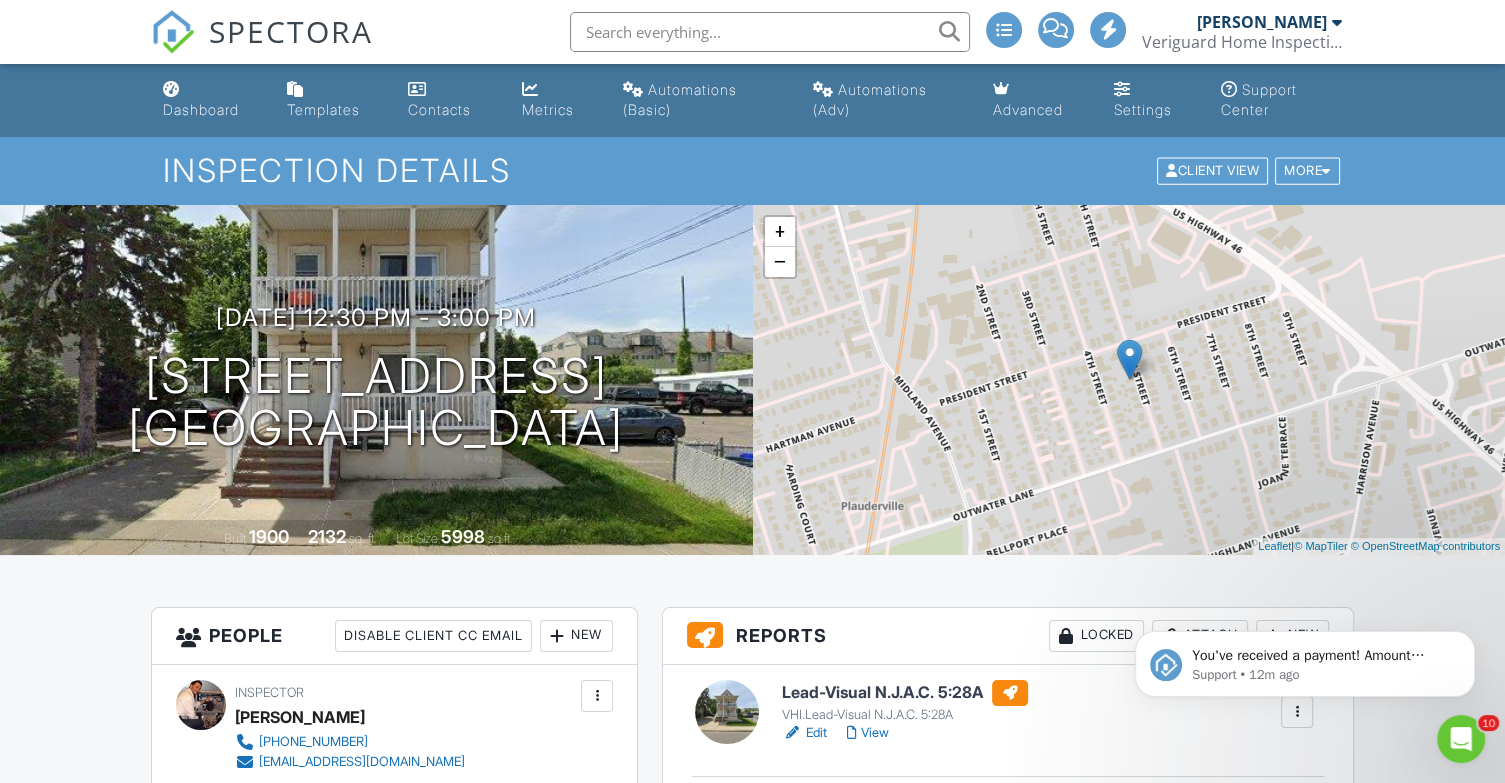 click on "Dashboard" at bounding box center [201, 109] 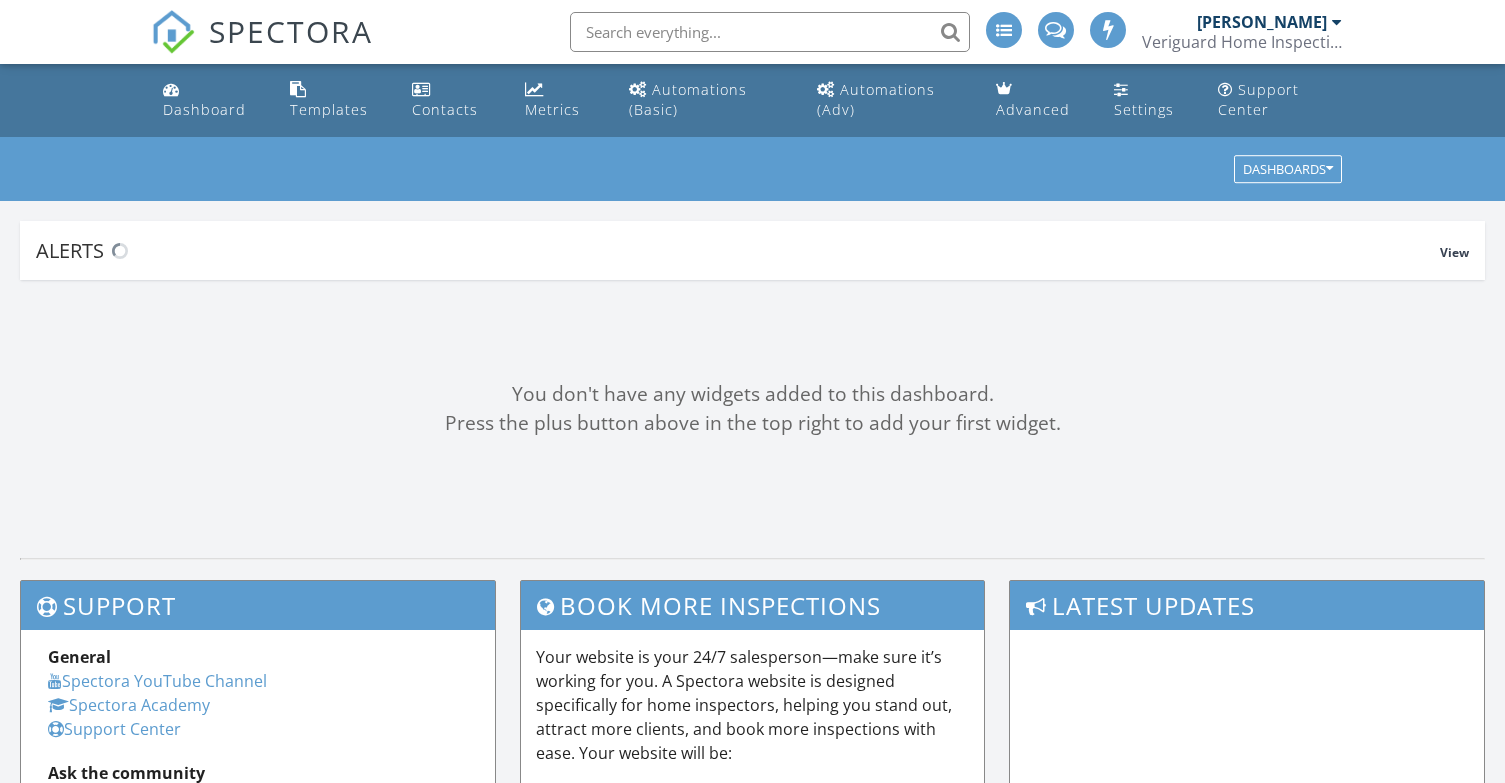 scroll, scrollTop: 0, scrollLeft: 0, axis: both 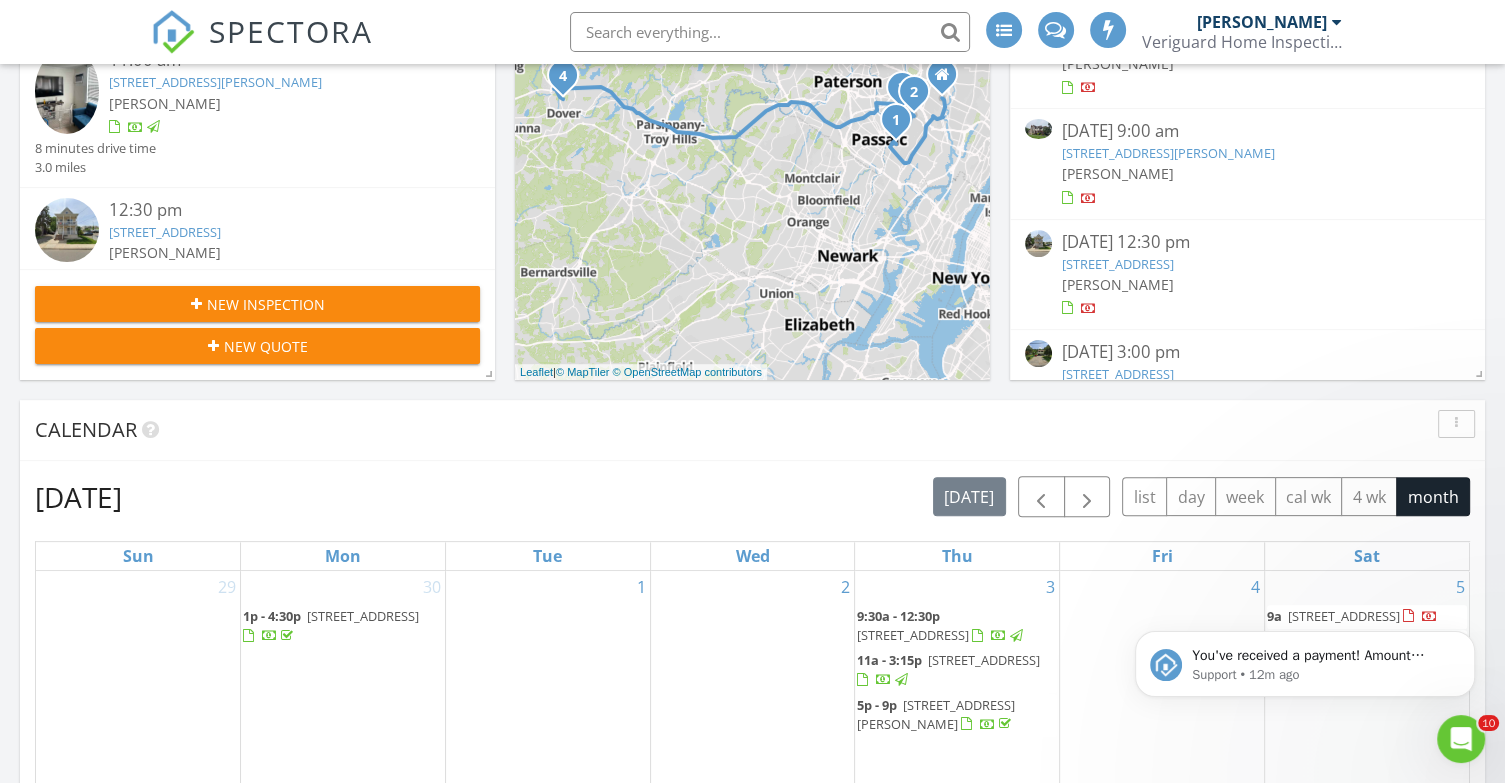 click on "New Inspection" at bounding box center (266, 304) 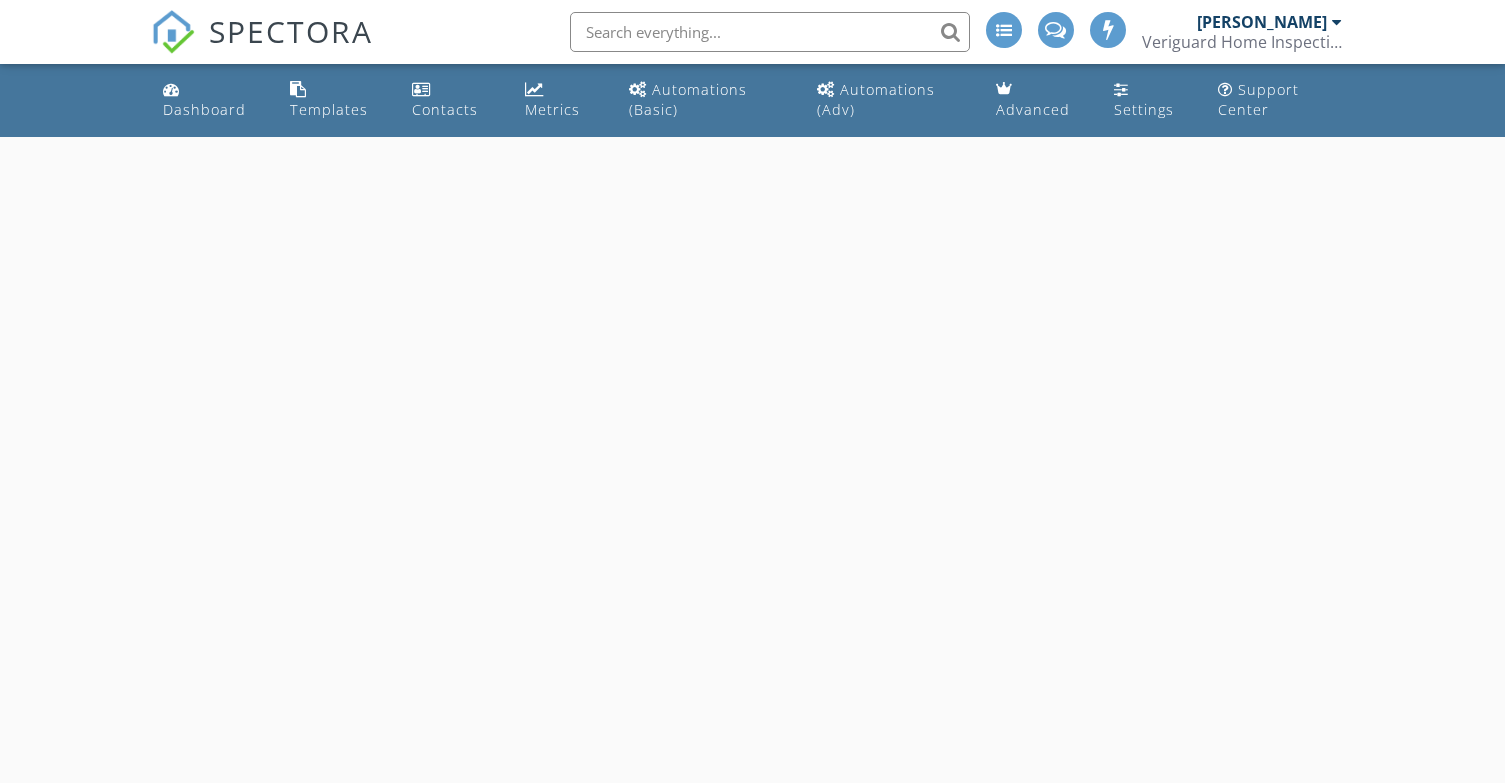 scroll, scrollTop: 0, scrollLeft: 0, axis: both 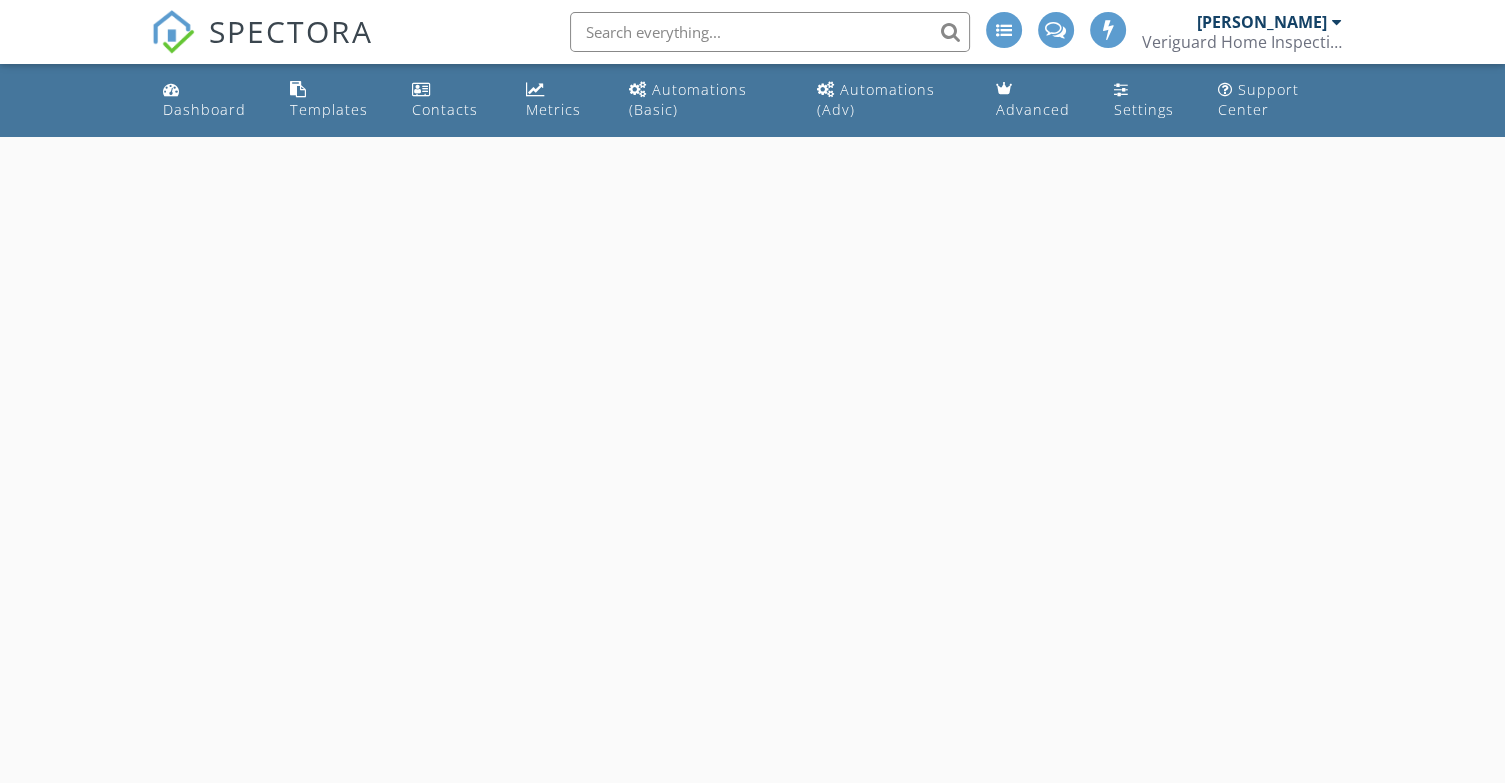 select on "6" 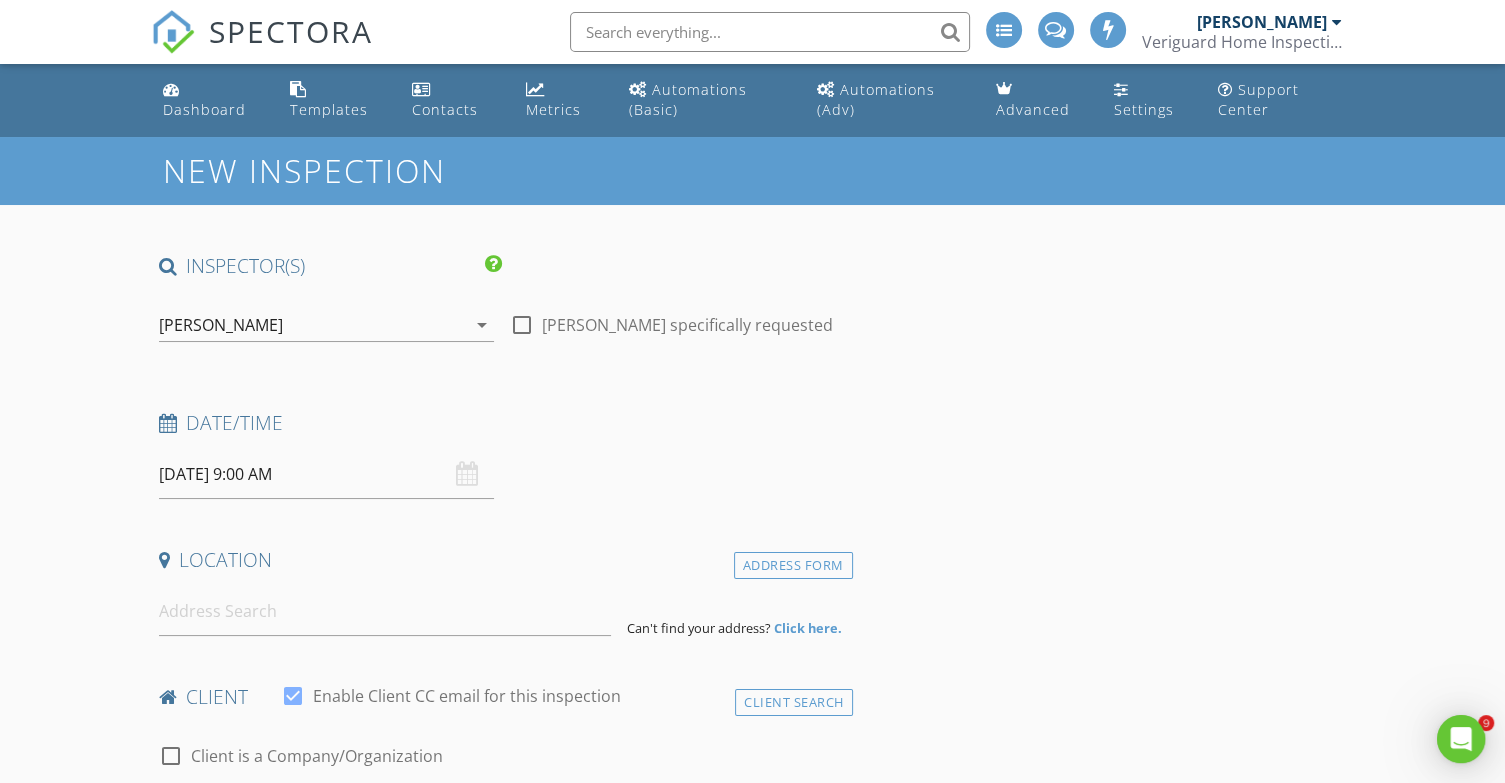 scroll, scrollTop: 0, scrollLeft: 0, axis: both 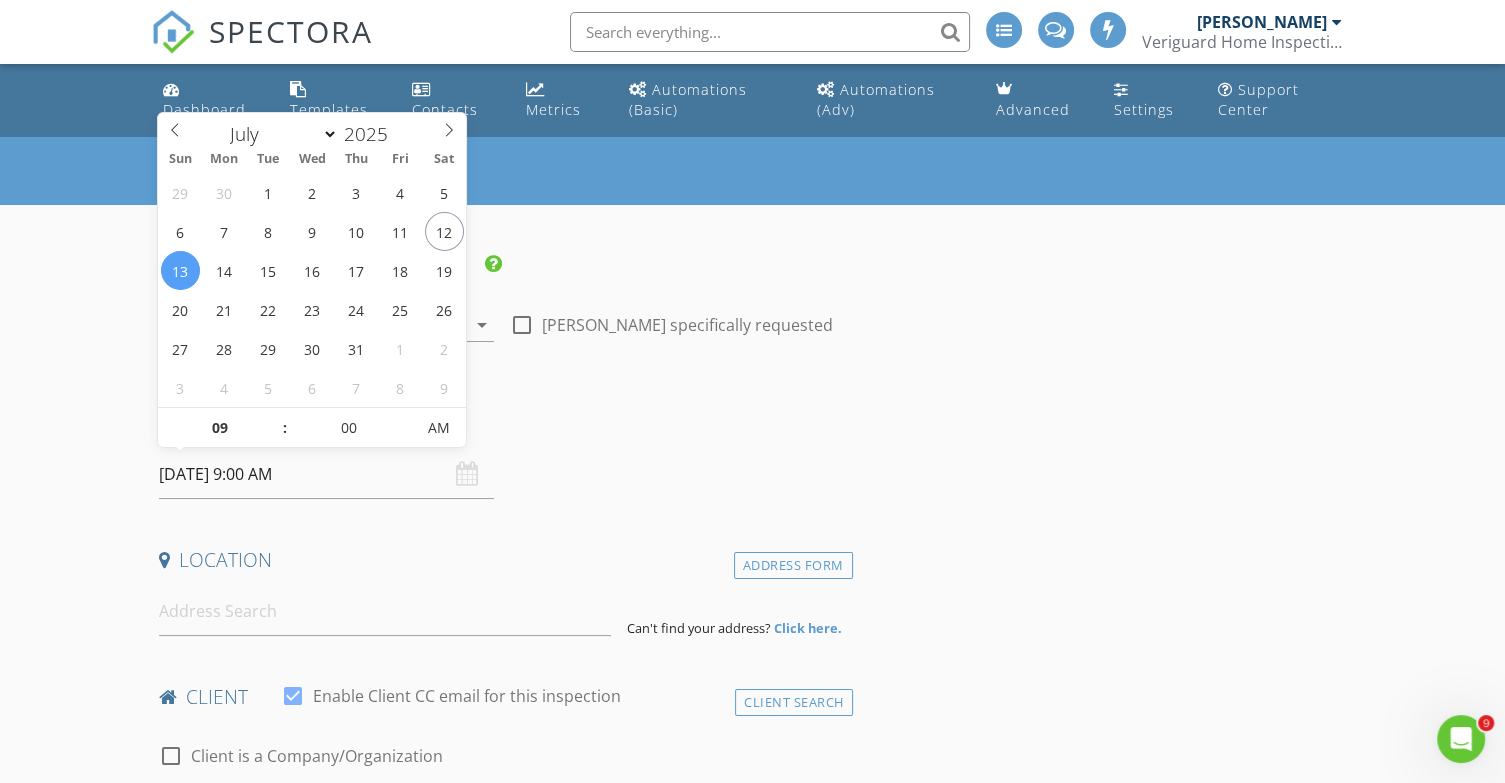click on "07/13/2025 9:00 AM" at bounding box center [326, 474] 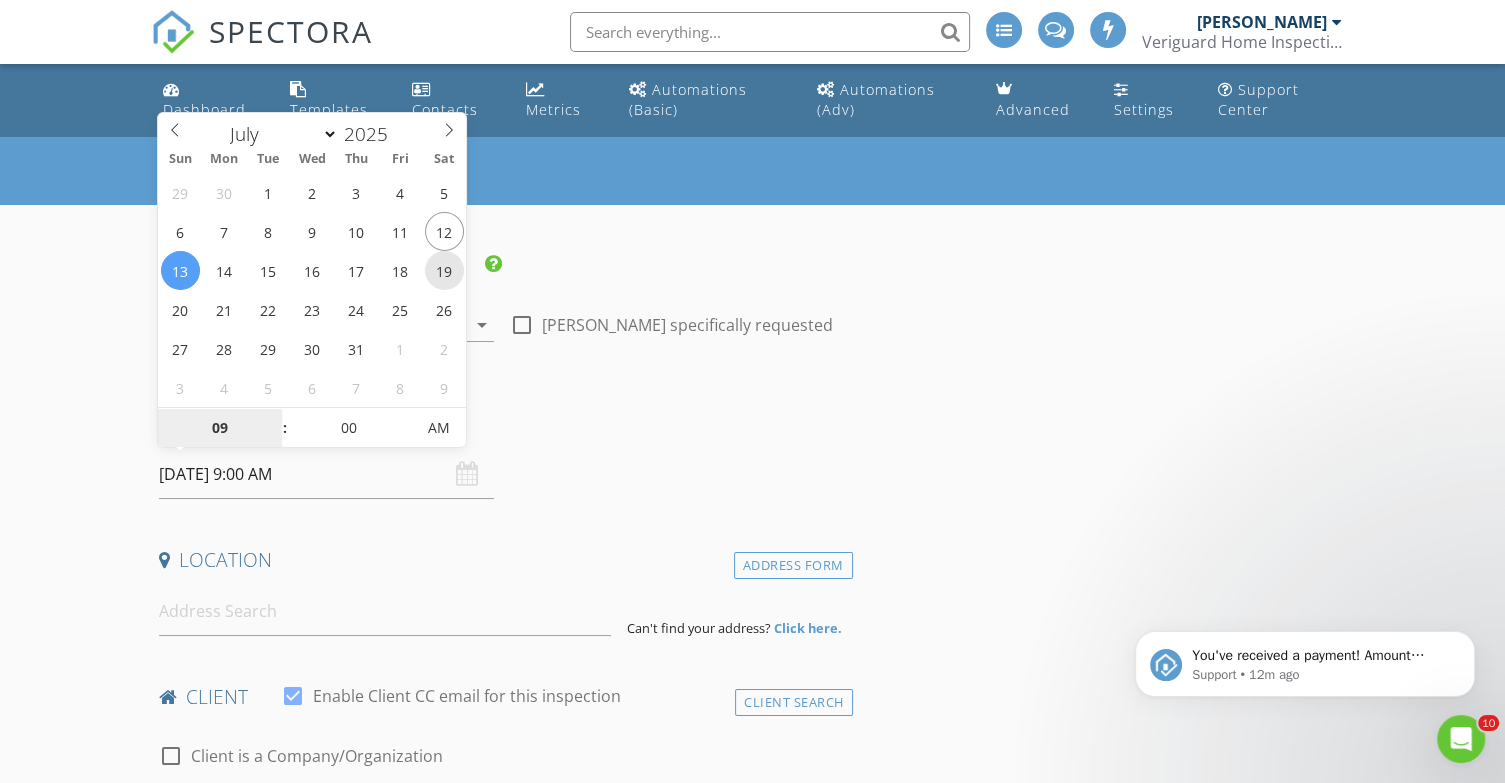 type on "07/19/2025 9:00 AM" 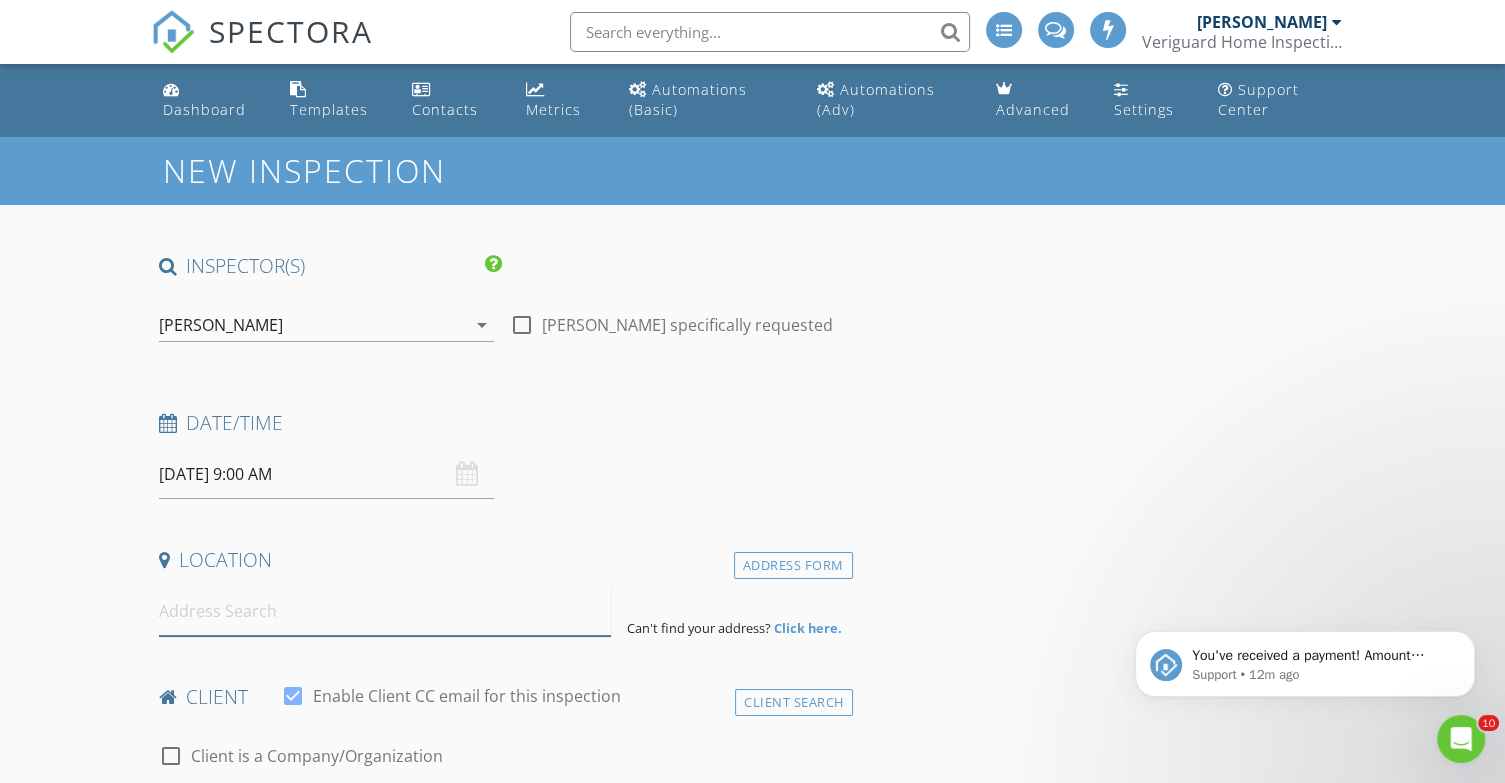 click at bounding box center (385, 611) 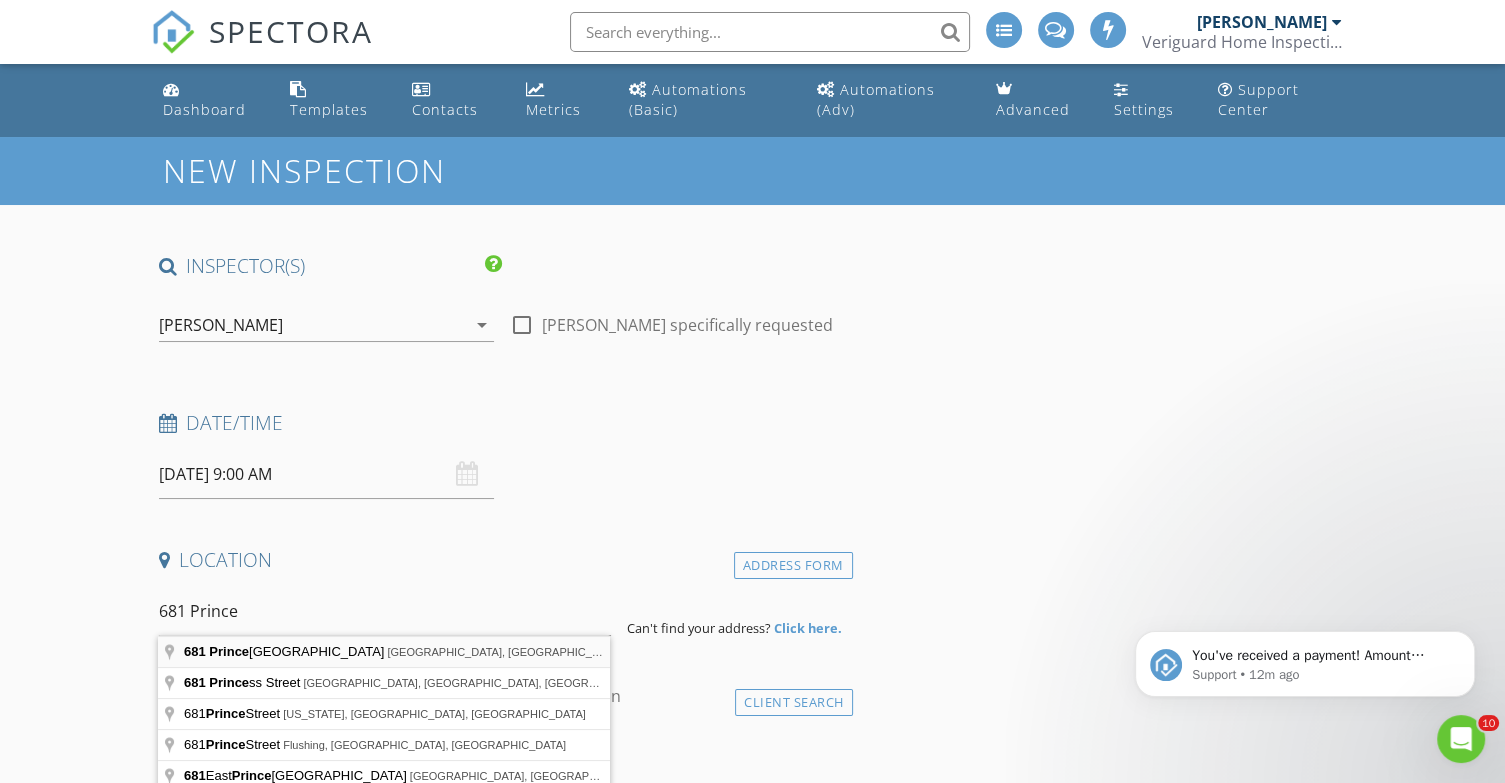 type on "681 Princeton Street, New Milford, NJ, USA" 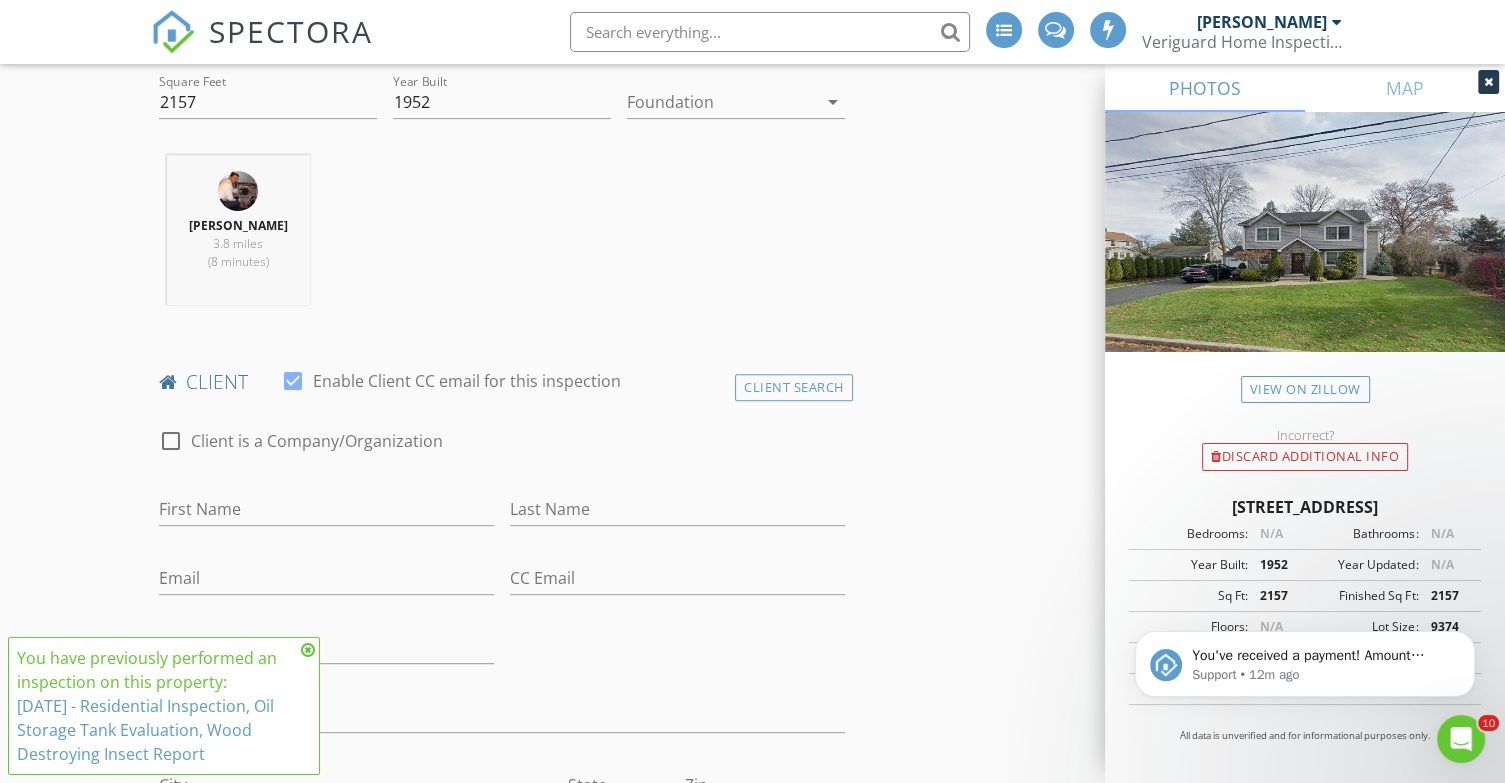 scroll, scrollTop: 833, scrollLeft: 0, axis: vertical 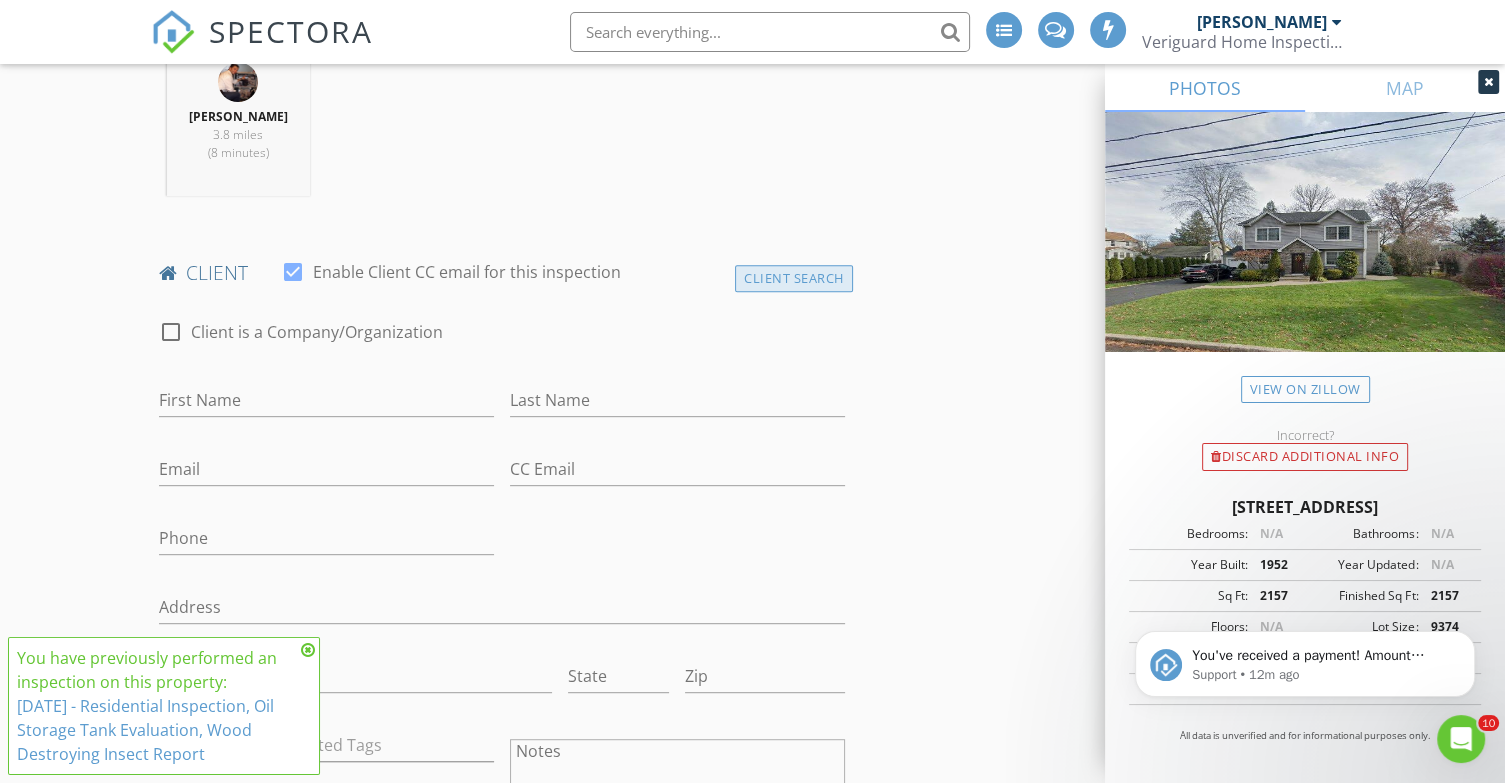 click on "Client Search" at bounding box center [794, 278] 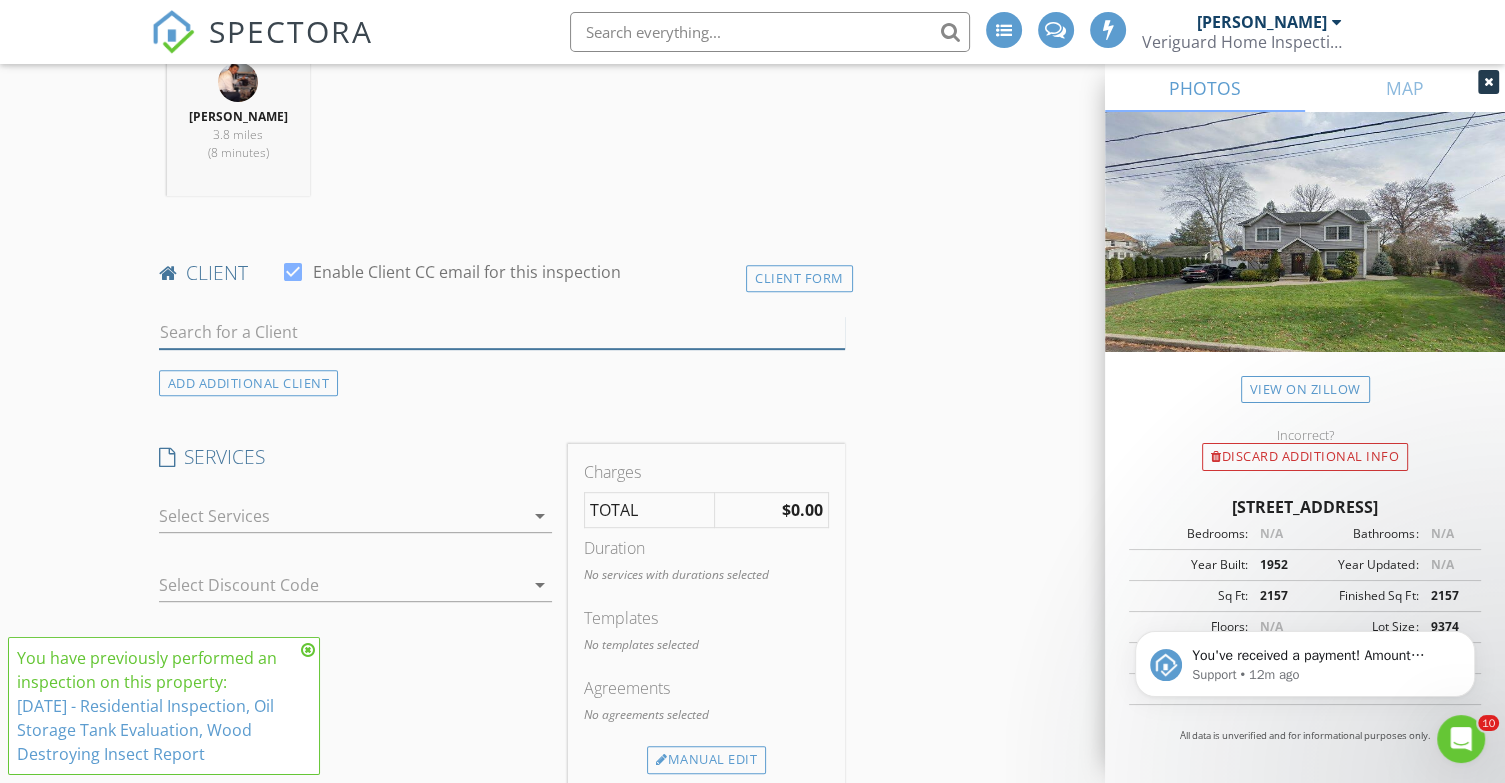 click at bounding box center (502, 332) 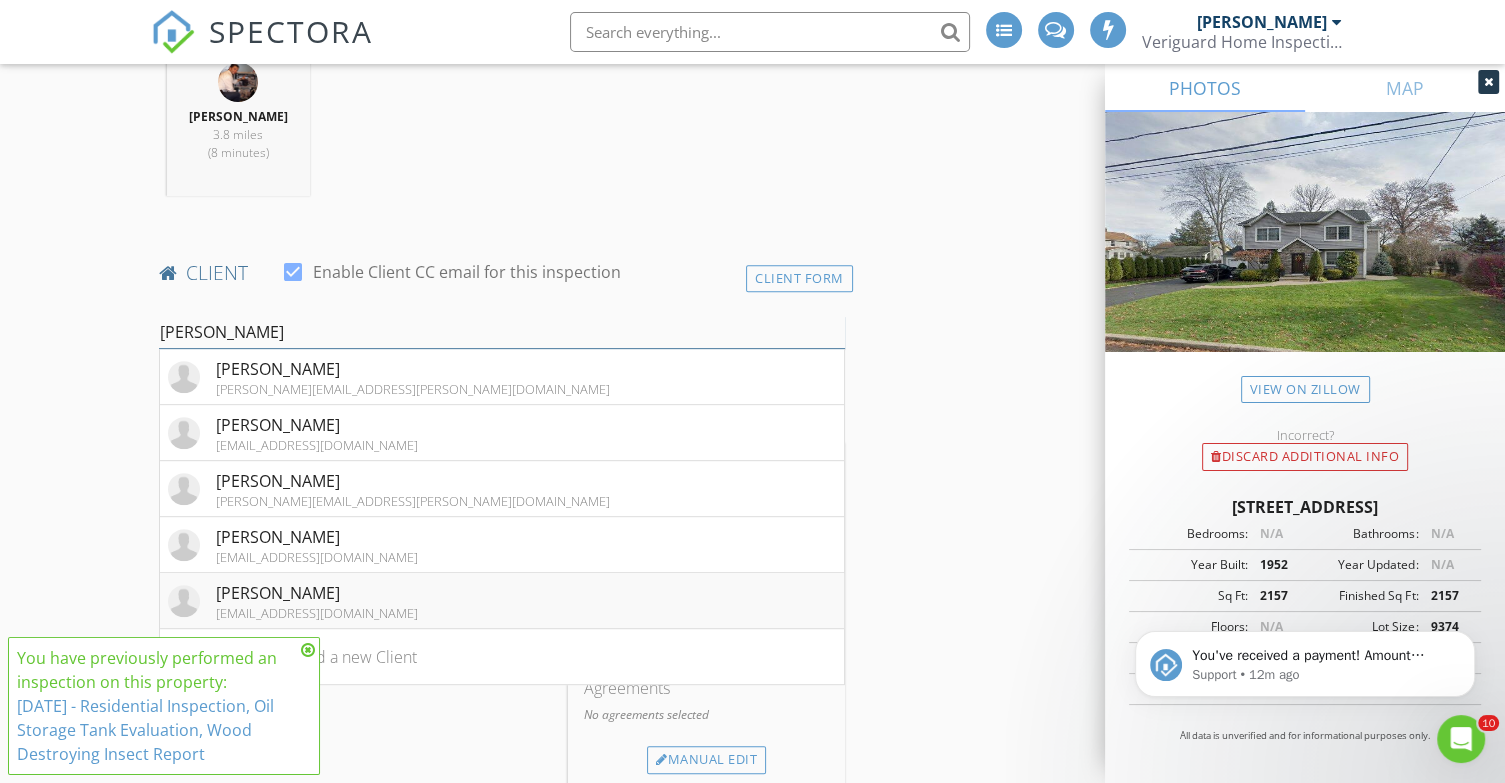 type on "kevin" 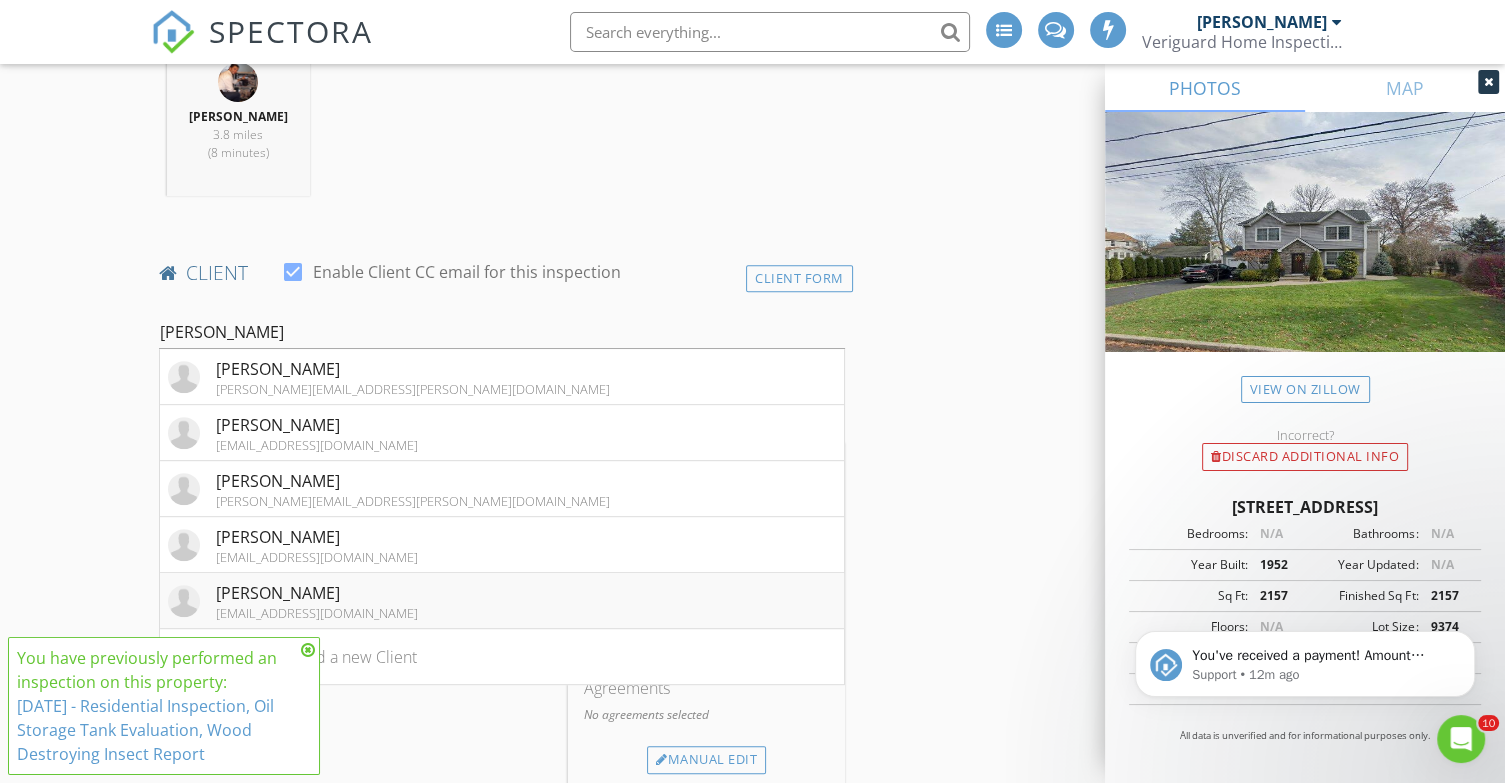 click on "leekevinsu@gmail.com" at bounding box center (317, 613) 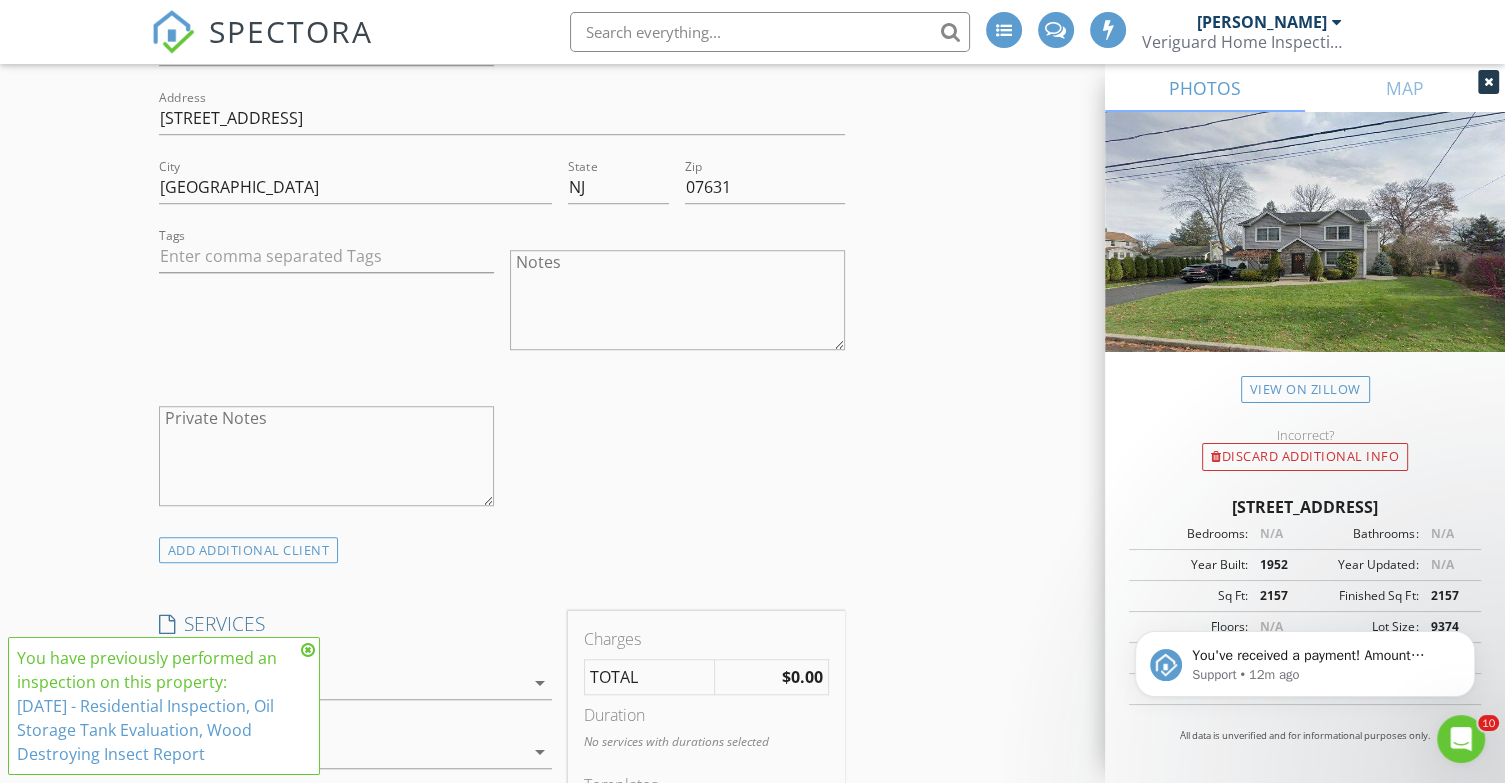 scroll, scrollTop: 1500, scrollLeft: 0, axis: vertical 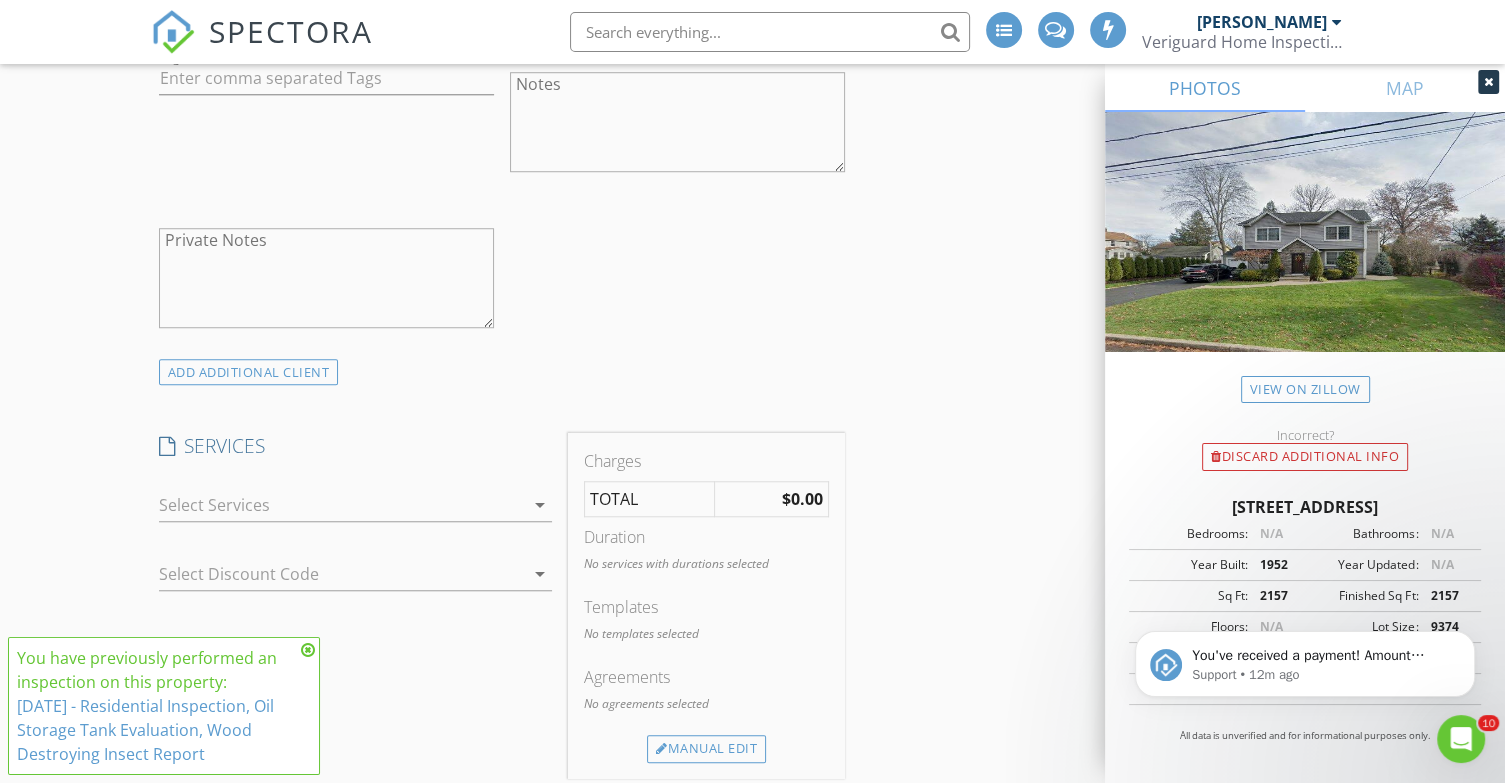 click at bounding box center [342, 505] 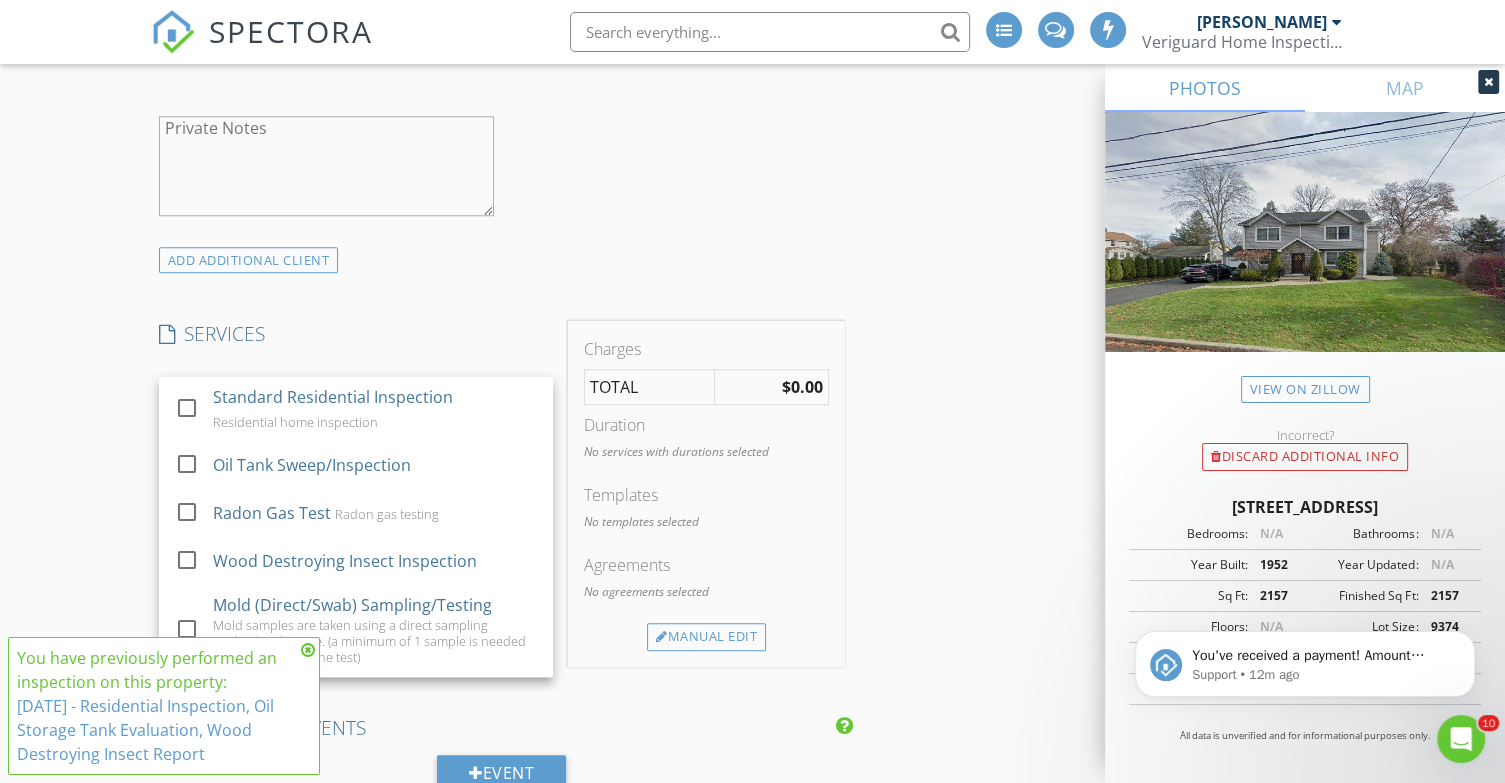 scroll, scrollTop: 1666, scrollLeft: 0, axis: vertical 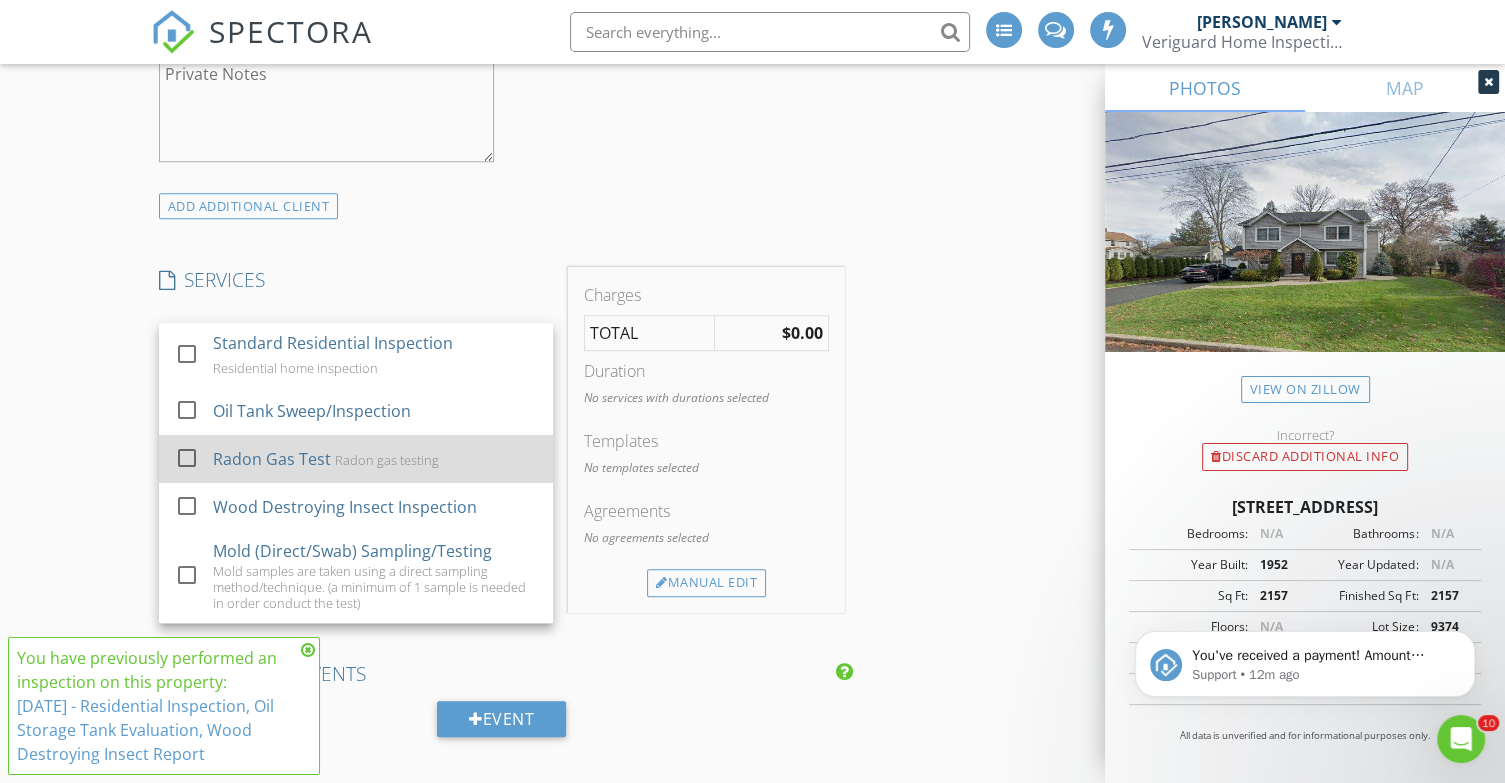click at bounding box center (187, 458) 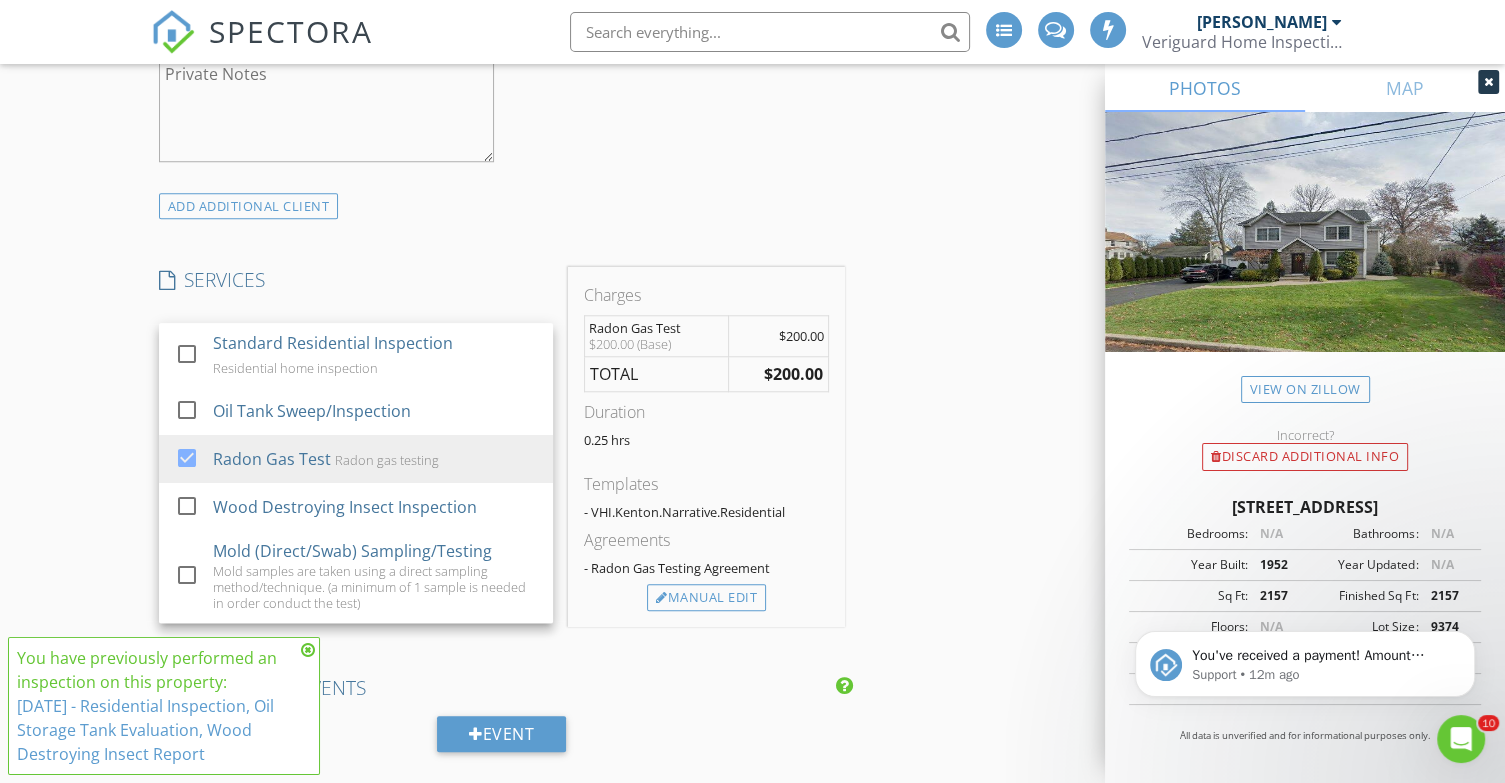 scroll, scrollTop: 1833, scrollLeft: 0, axis: vertical 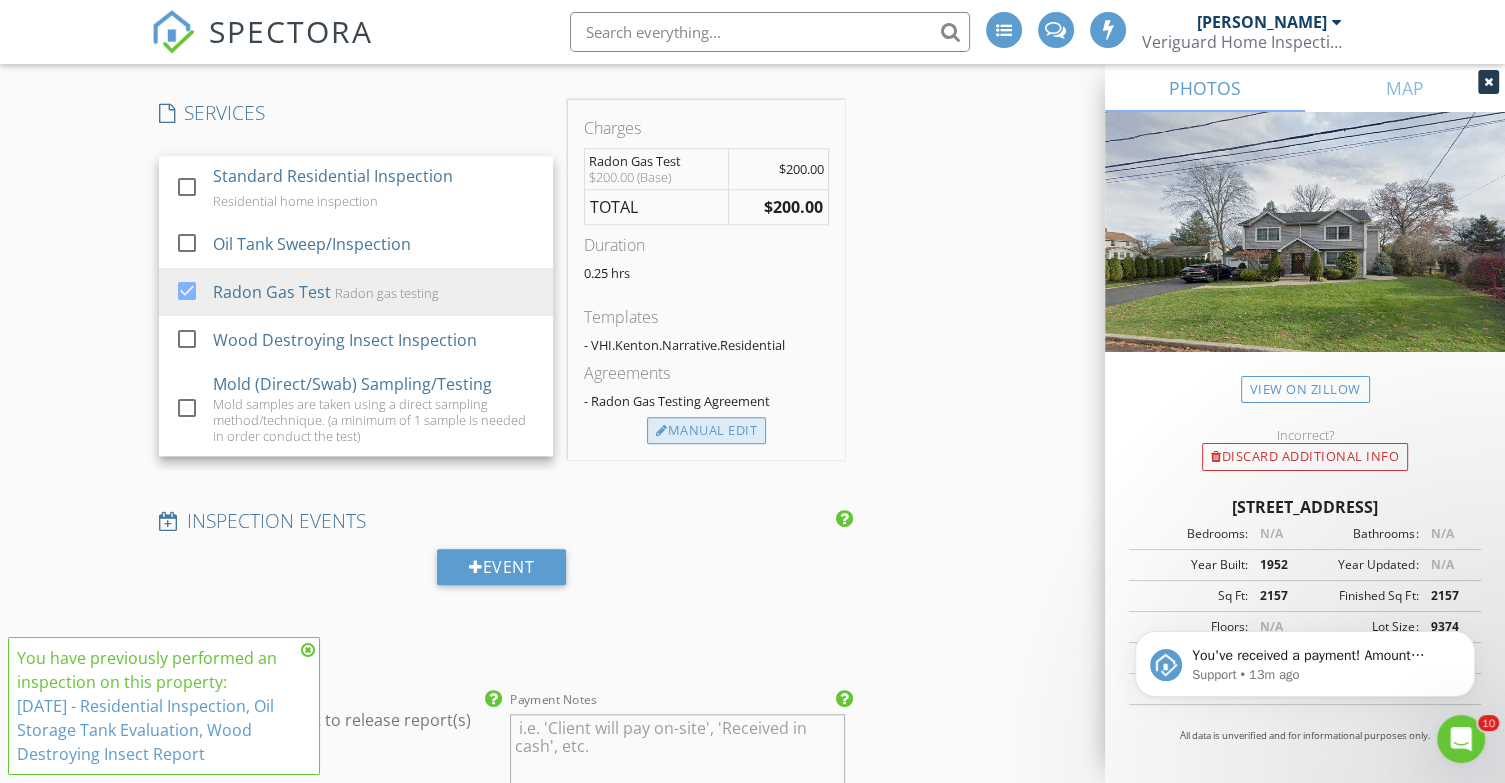 click on "Manual Edit" at bounding box center (706, 431) 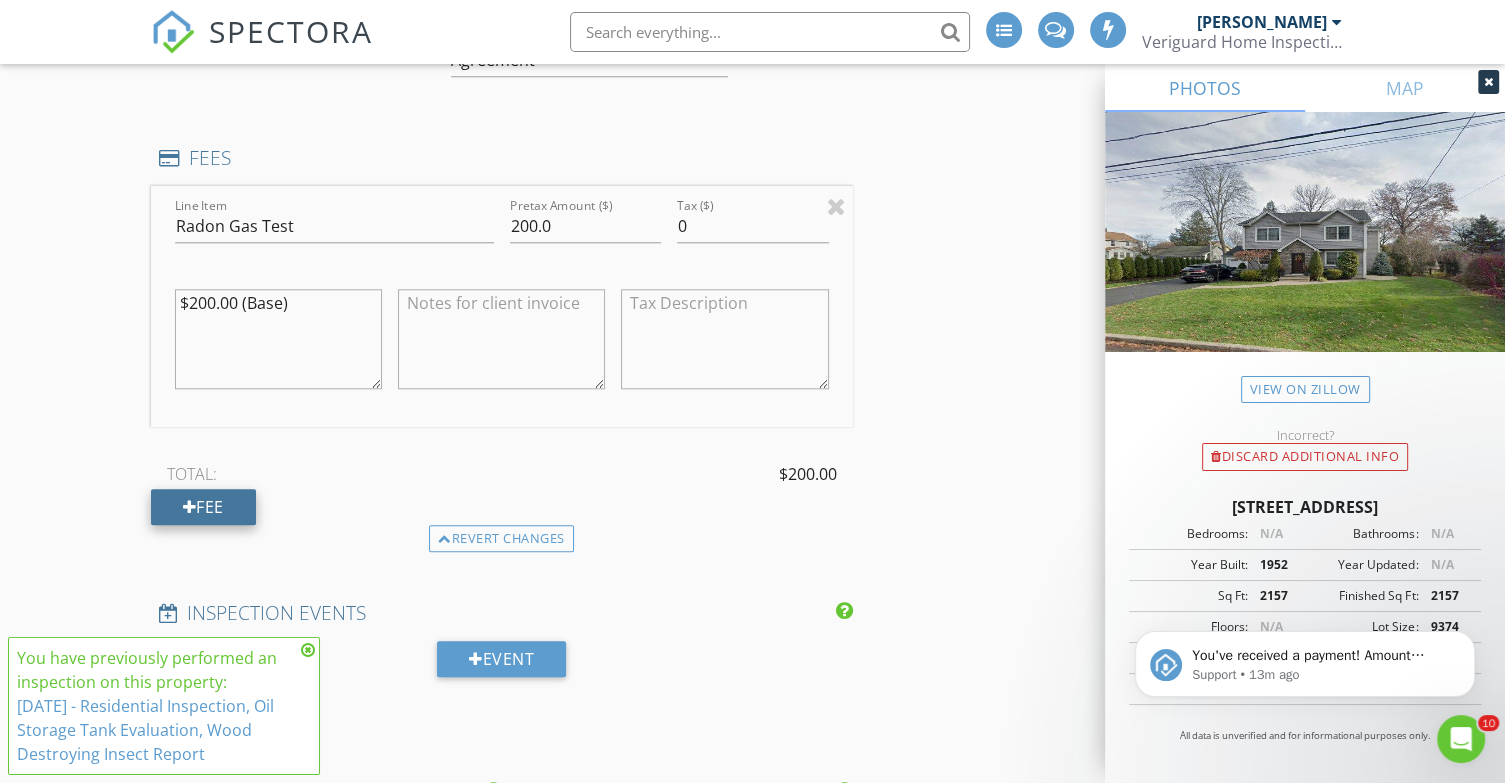 scroll, scrollTop: 2000, scrollLeft: 0, axis: vertical 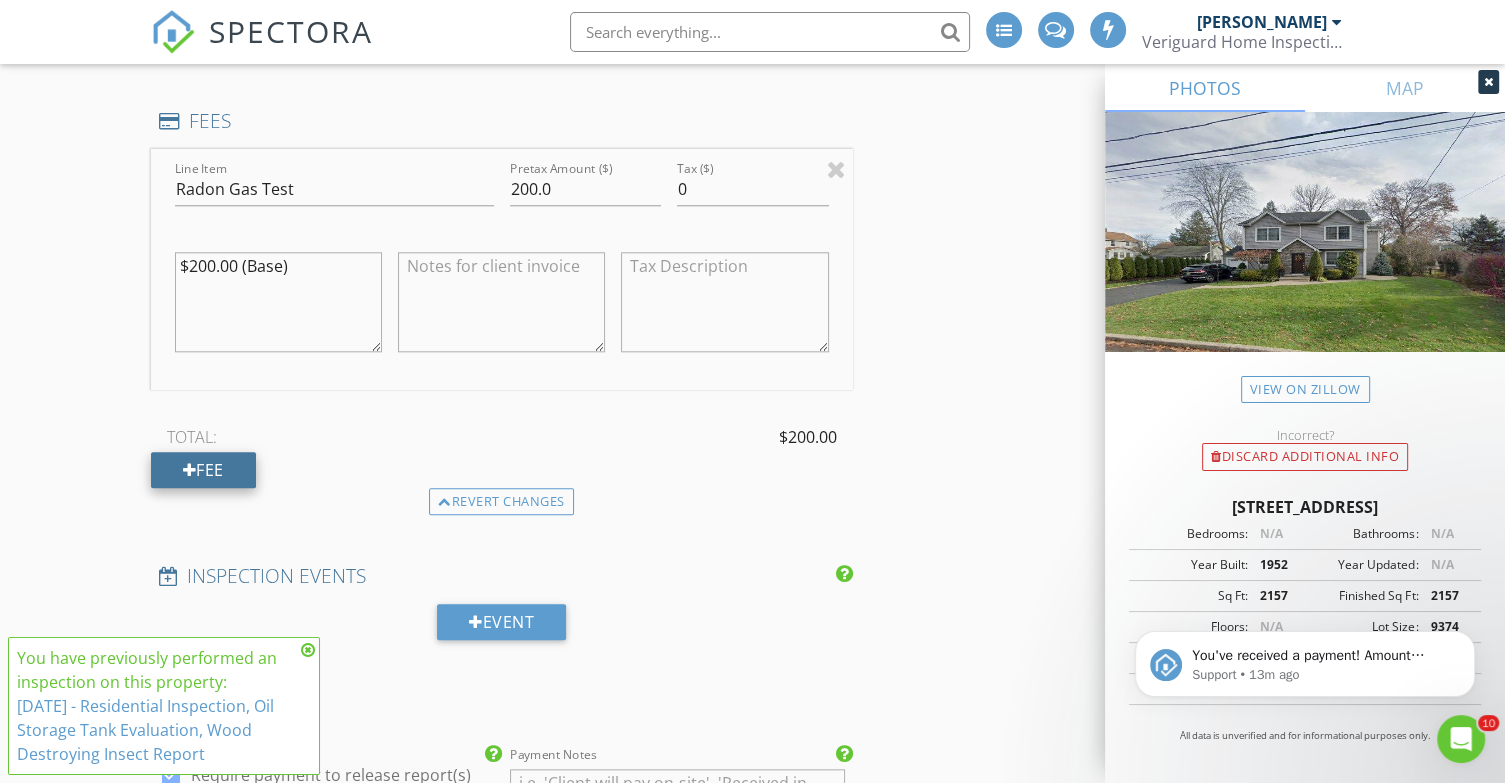 click on "Fee" at bounding box center [203, 470] 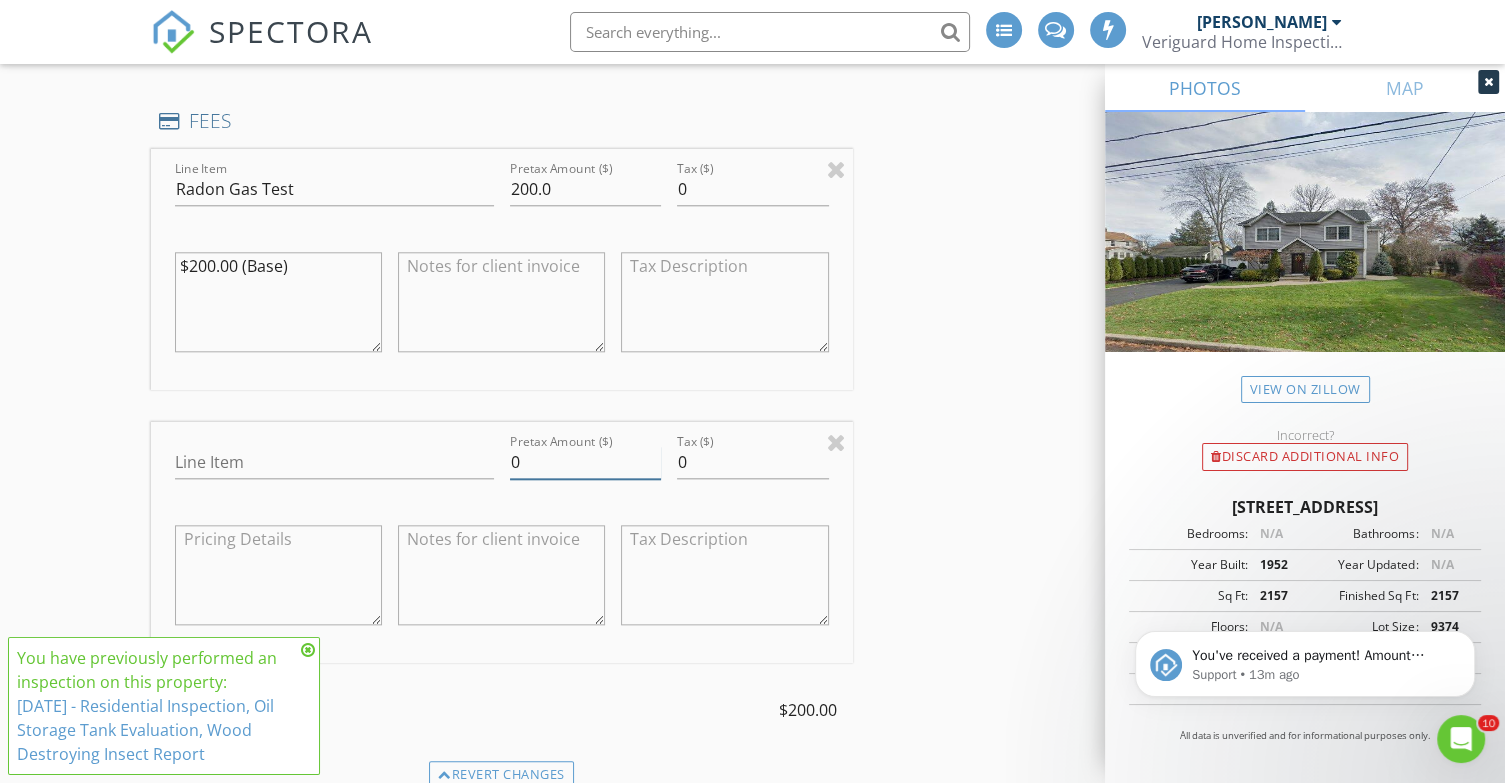 click on "0" at bounding box center [586, 462] 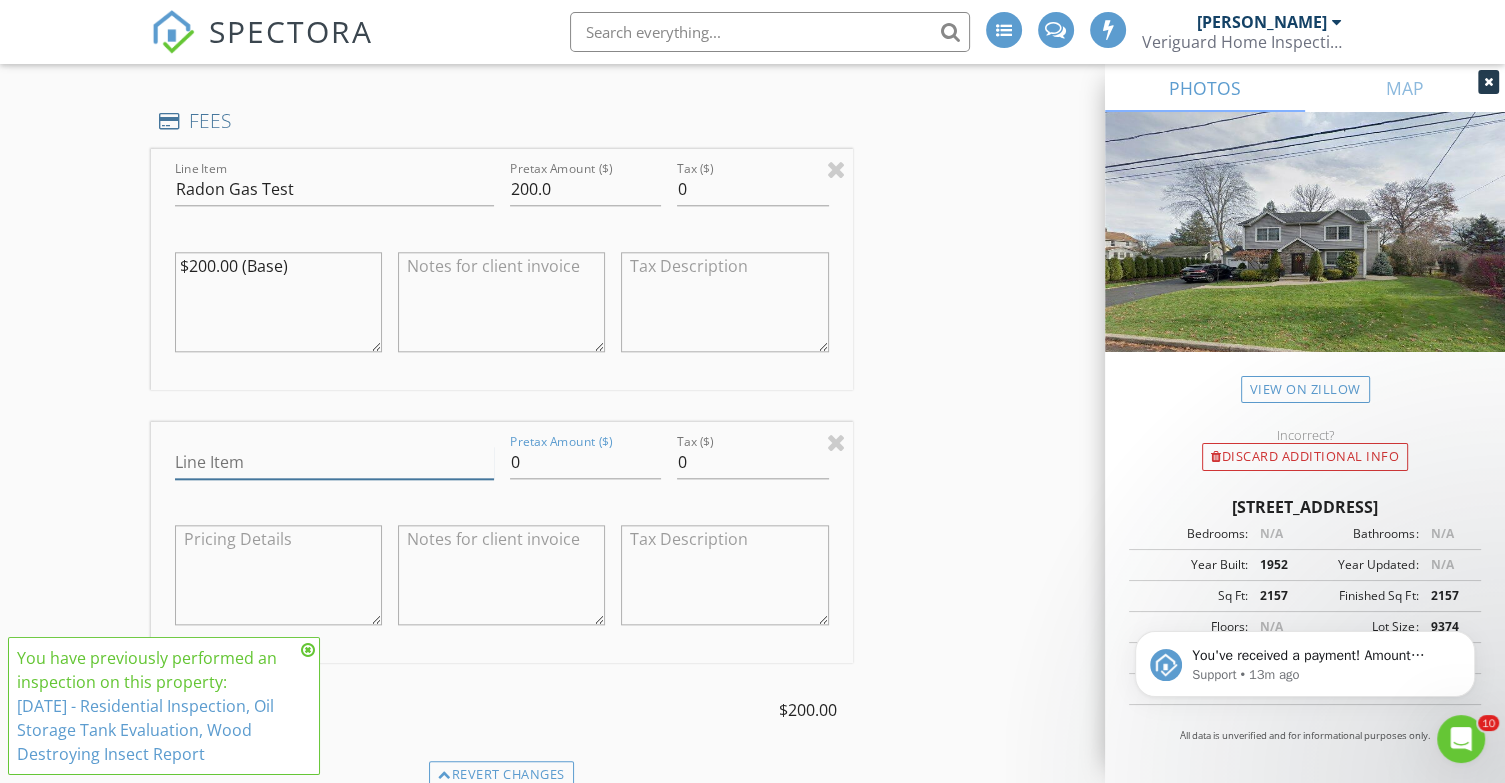click on "Line Item" at bounding box center (334, 462) 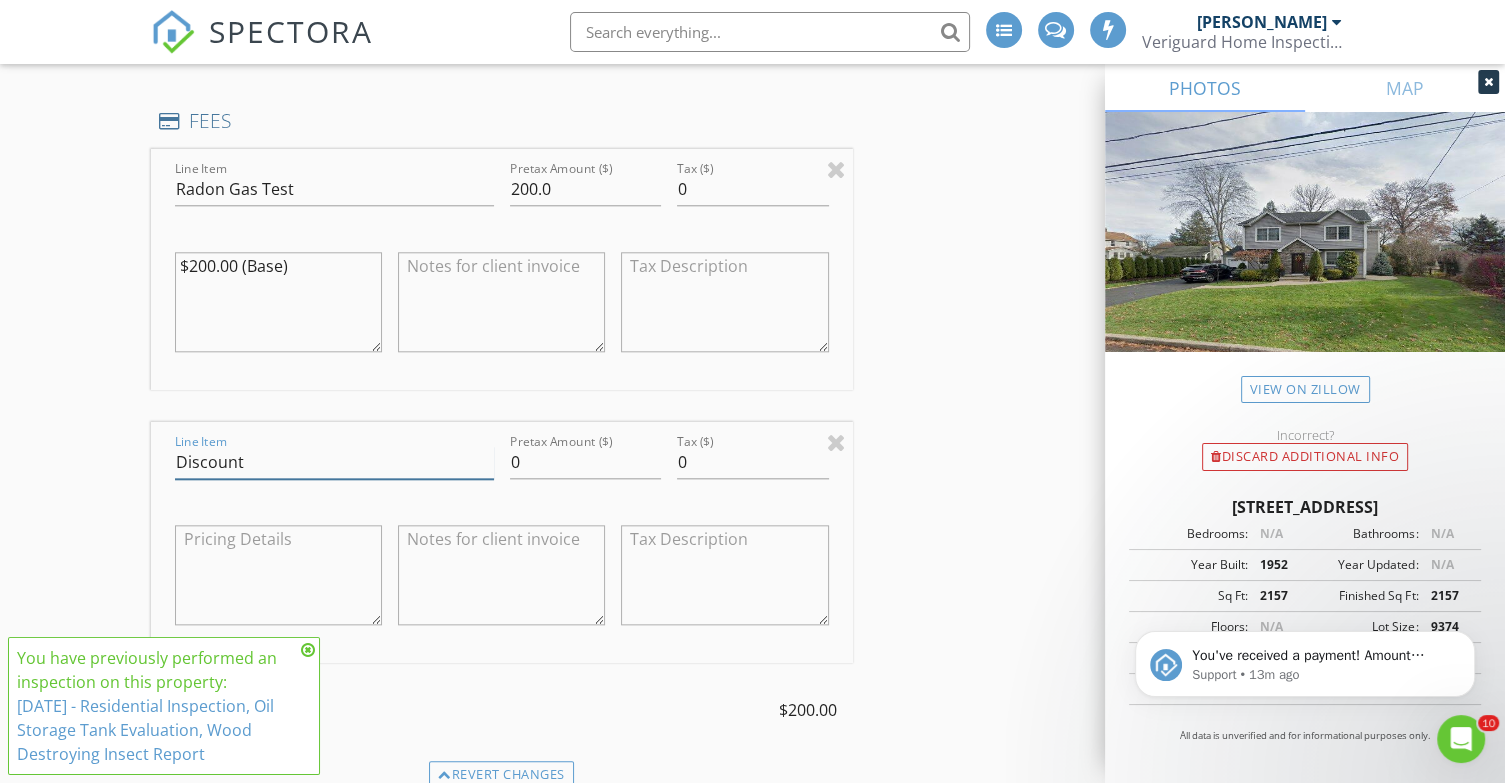 type on "Discount" 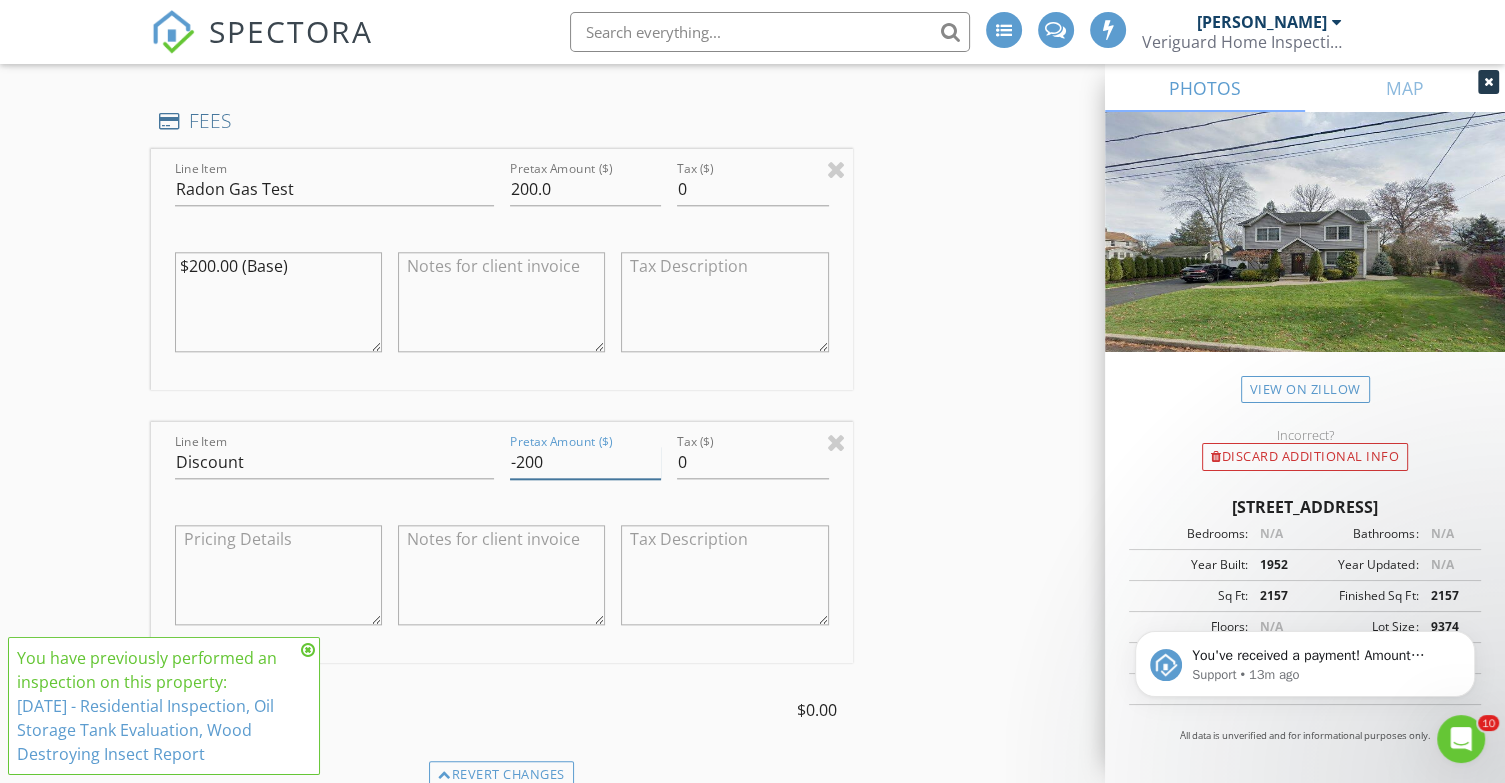 type on "-200" 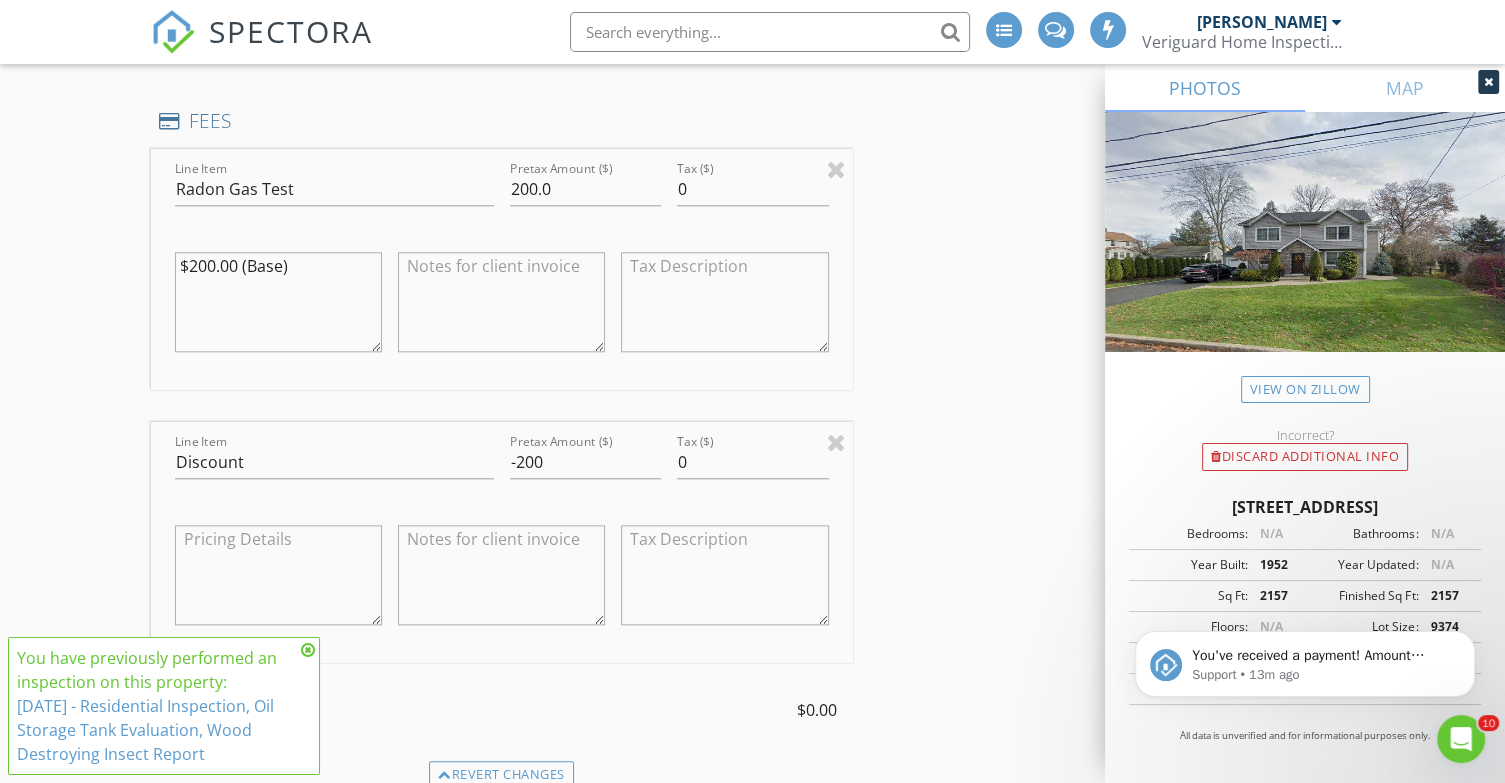 click on "INSPECTOR(S)
check_box   Phil Vitanzo   PRIMARY   Phil Vitanzo arrow_drop_down   check_box_outline_blank Phil Vitanzo specifically requested
Date/Time
07/19/2025 9:00 AM
Location
Address Search       Address 681 Princeton St   Unit   City New Milford   State NJ   Zip 07646   County Bergen     Square Feet 2157   Year Built 1952   Foundation arrow_drop_down     Phil Vitanzo     3.8 miles     (8 minutes)
client
check_box Enable Client CC email for this inspection   Client Search     check_box_outline_blank Client is a Company/Organization     First Name Kevin   Last Name Lee   Email leekevinsu@gmail.com   CC Email   Phone 201-289-1458   Address 200 Sterling Blvd Unit 2302   City Englewood   State NJ   Zip 07631     Tags         Notes   Private Notes
ADD ADDITIONAL client
check_box_outline_blank         check_box" at bounding box center (753, 572) 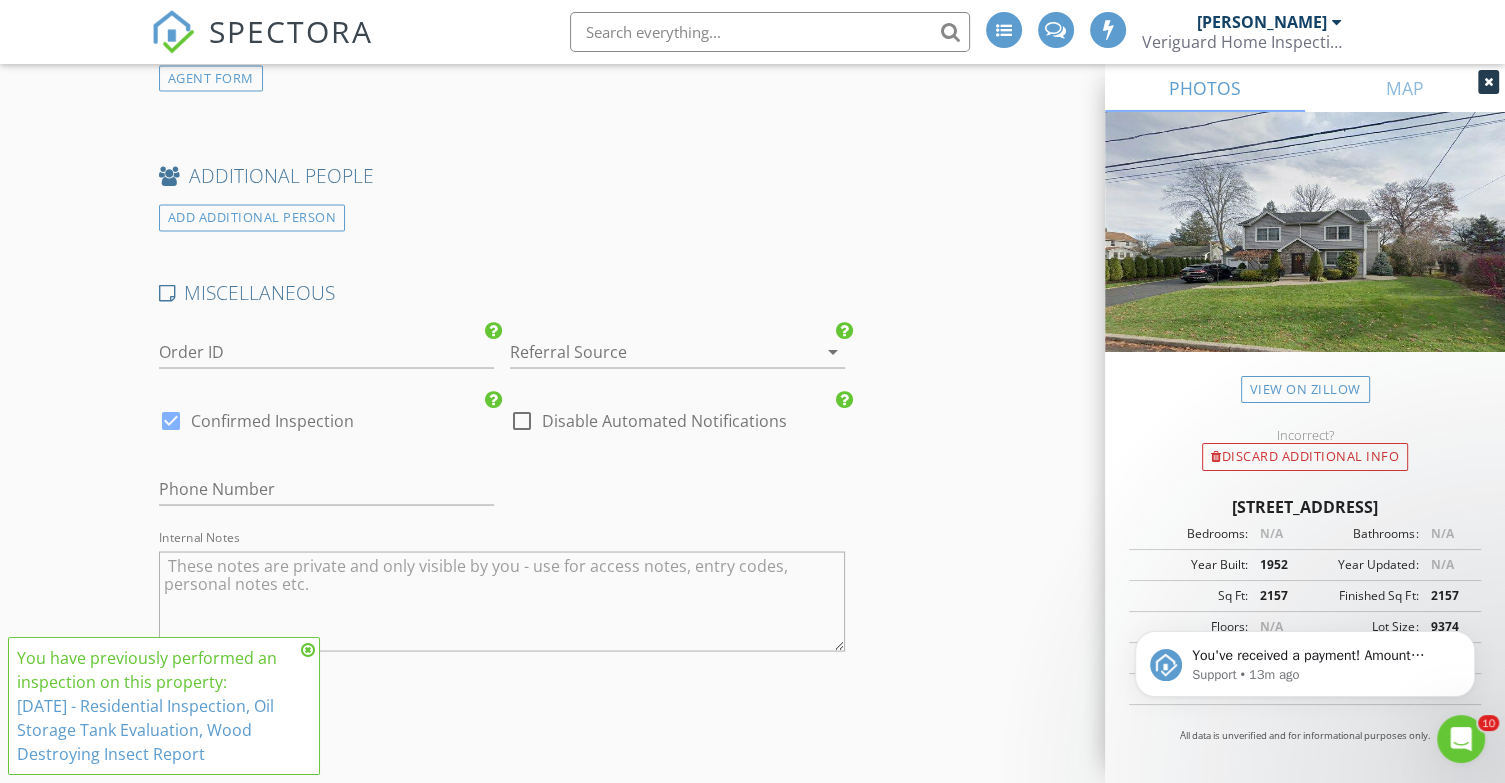 scroll, scrollTop: 4148, scrollLeft: 0, axis: vertical 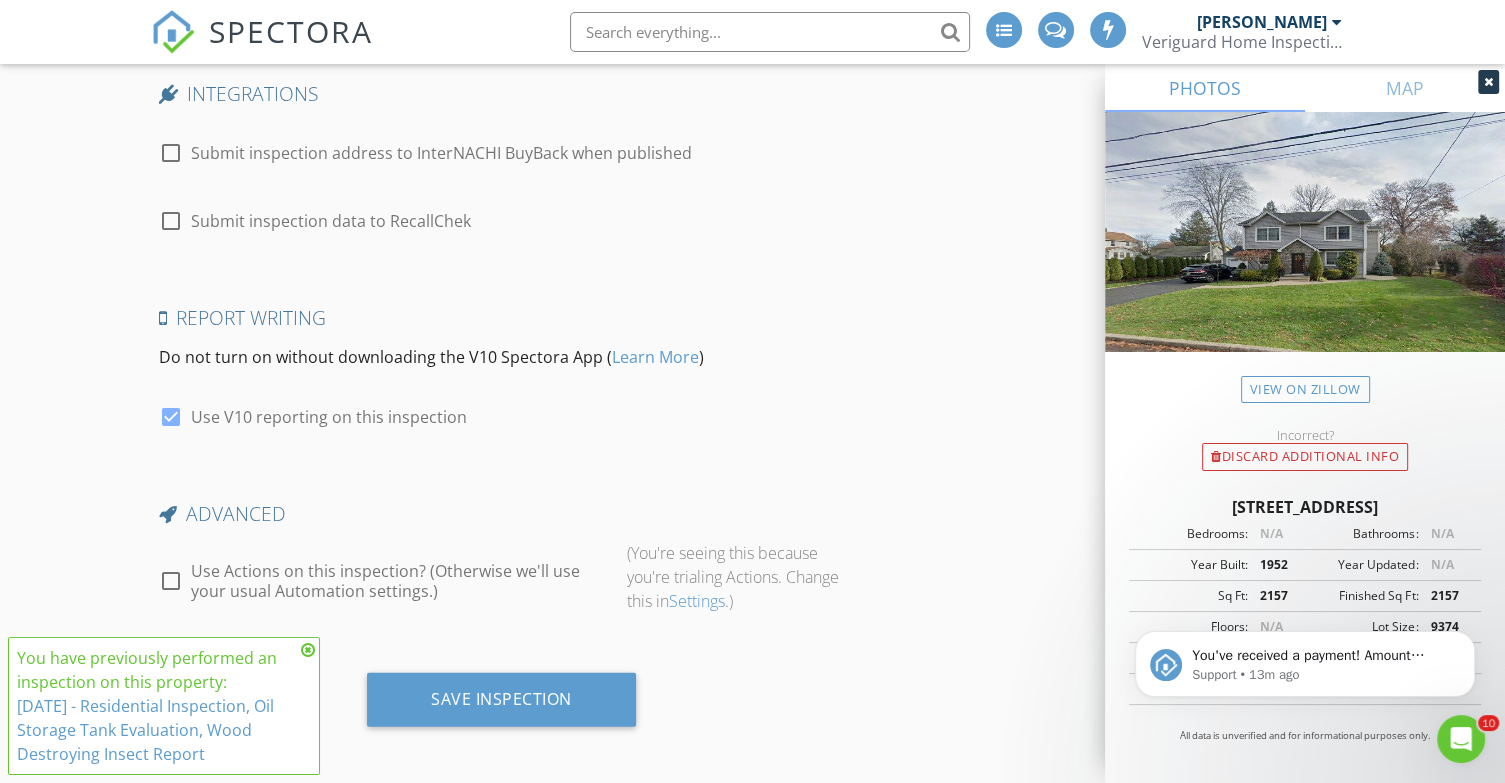 click at bounding box center [171, 581] 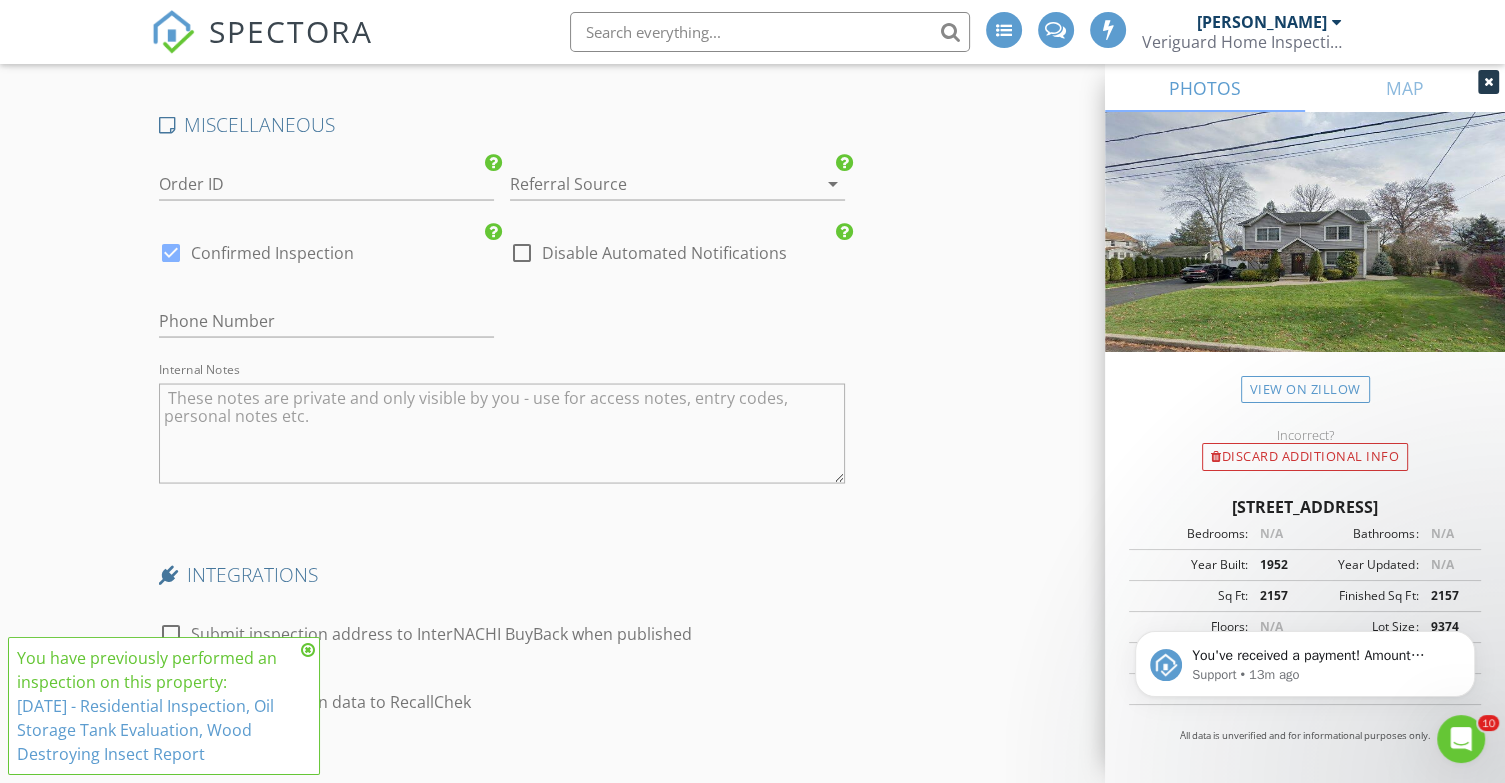 scroll, scrollTop: 4148, scrollLeft: 0, axis: vertical 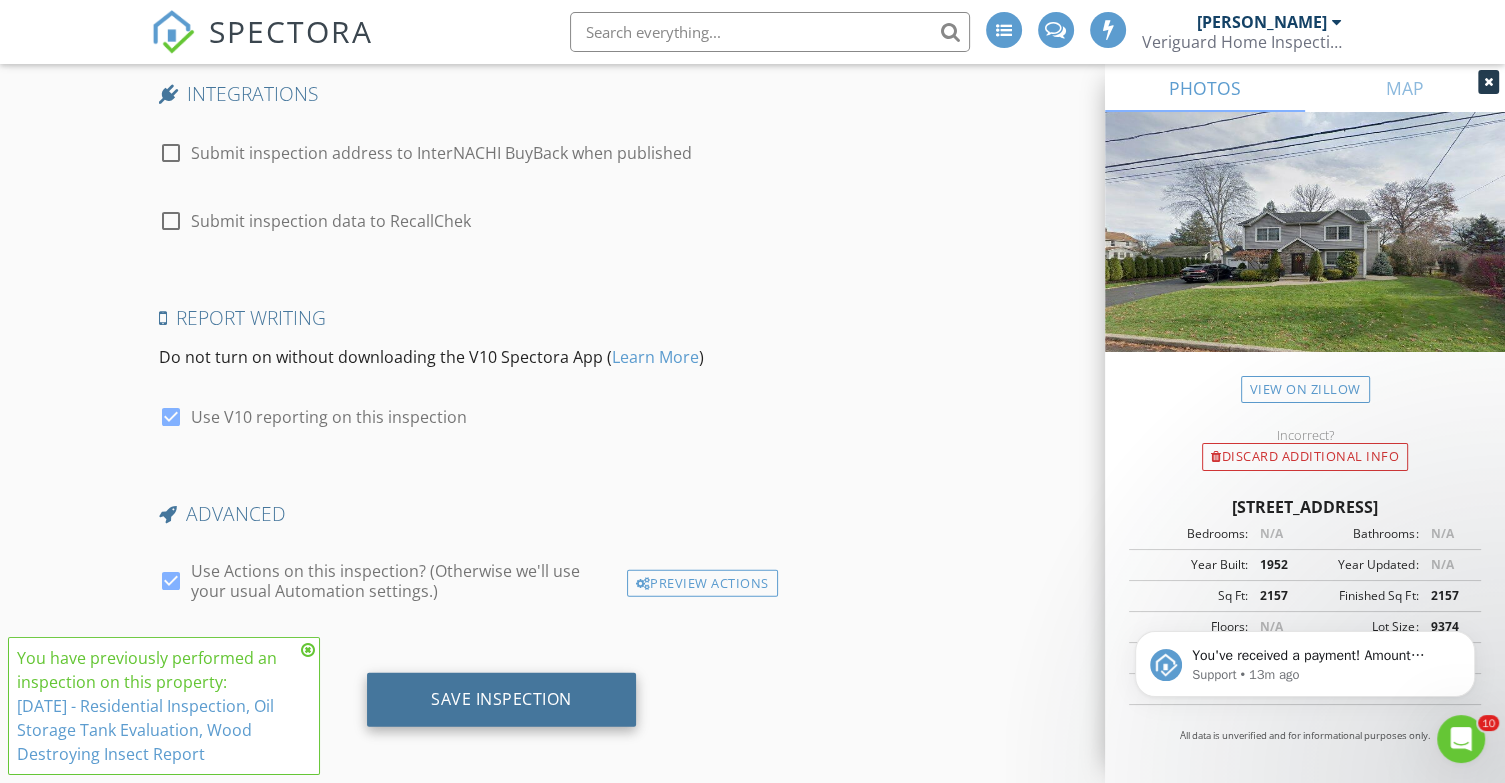 click on "Save Inspection" at bounding box center [501, 700] 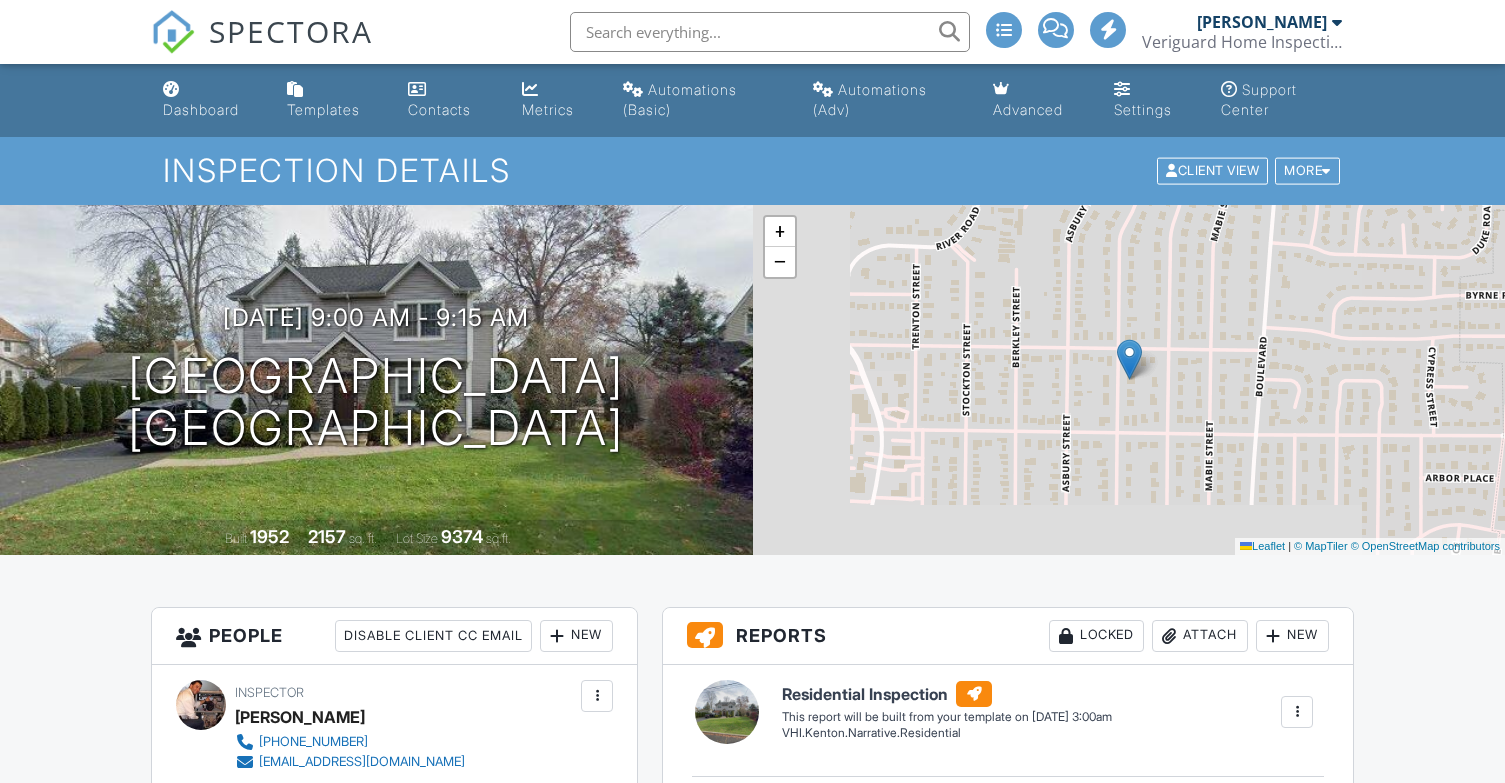 scroll, scrollTop: 0, scrollLeft: 0, axis: both 